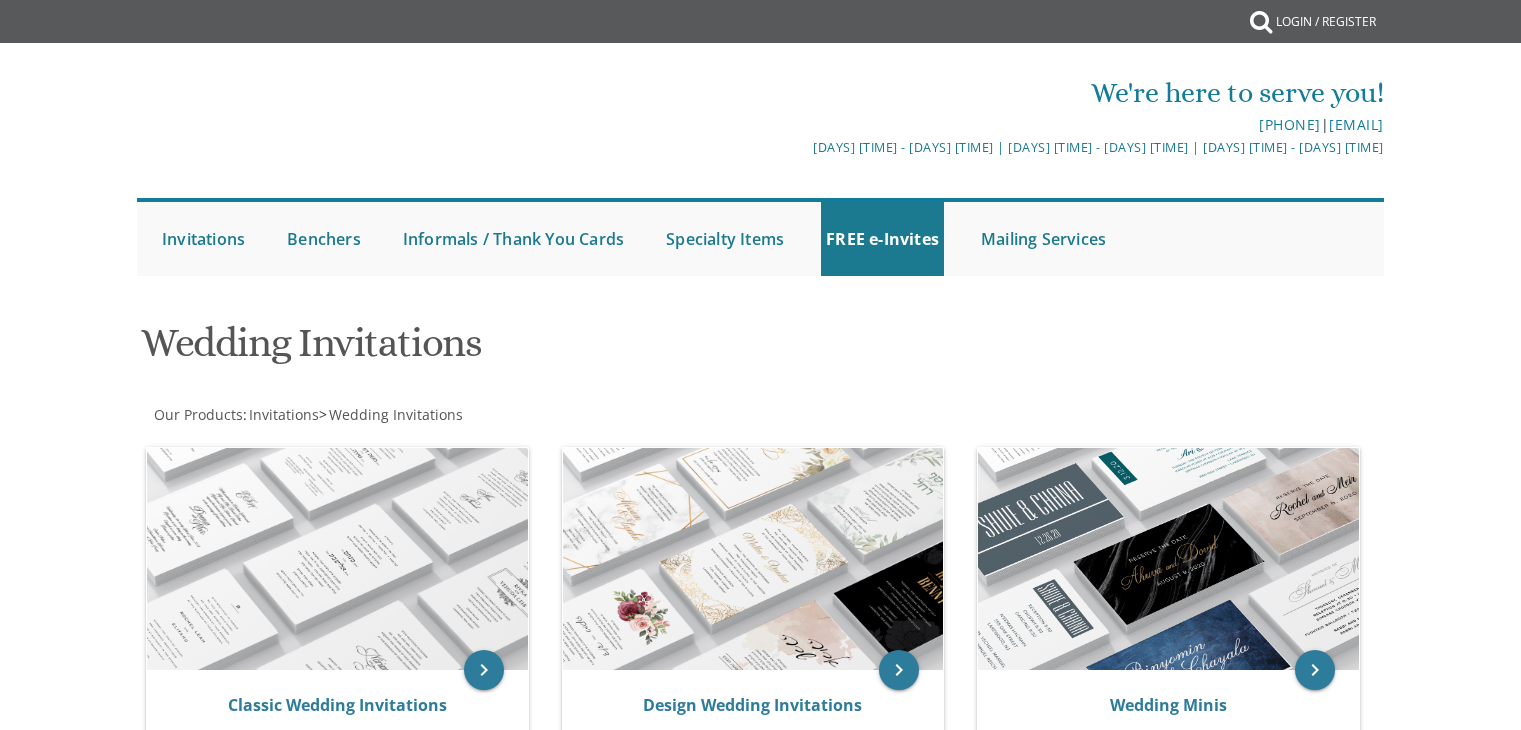 scroll, scrollTop: 0, scrollLeft: 0, axis: both 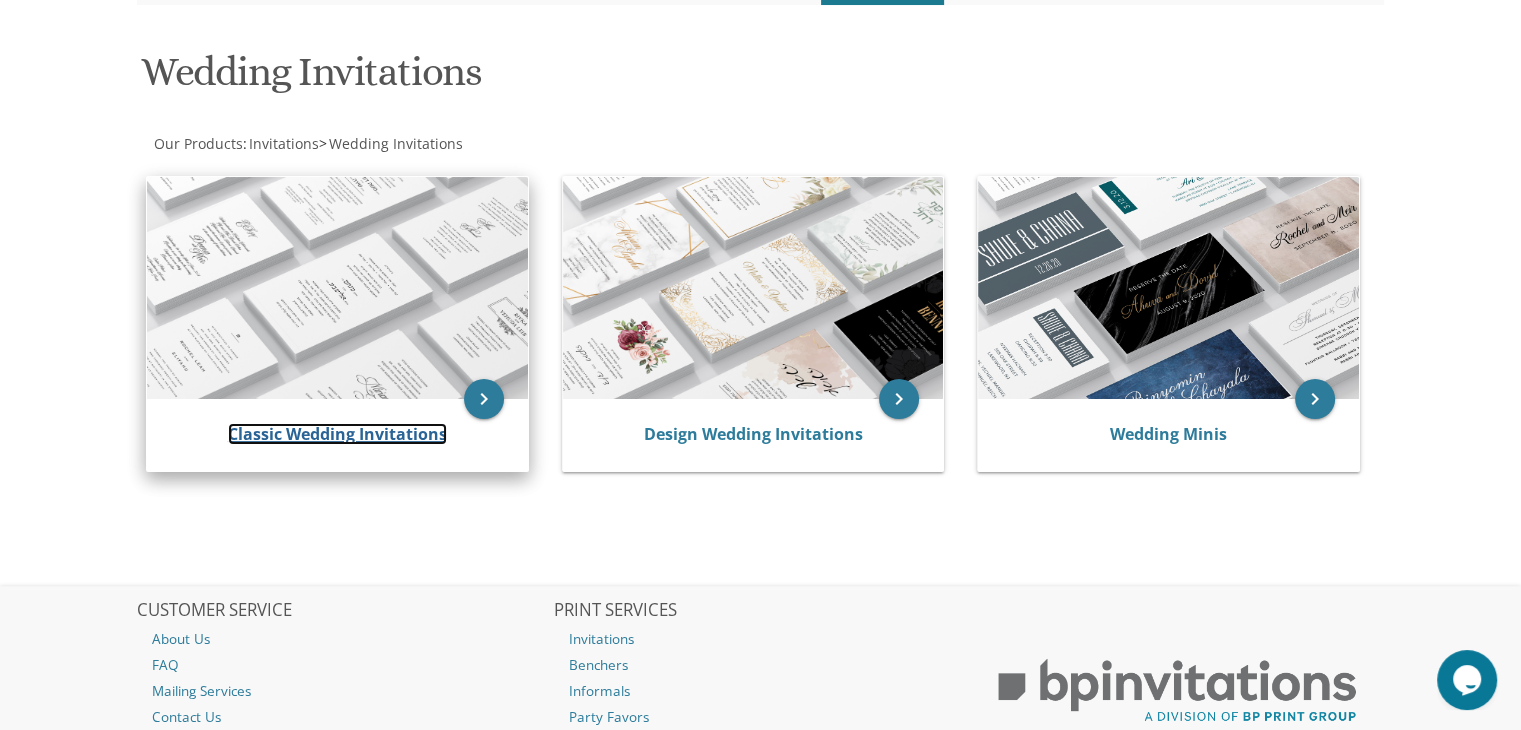 click on "Classic Wedding Invitations" at bounding box center (337, 434) 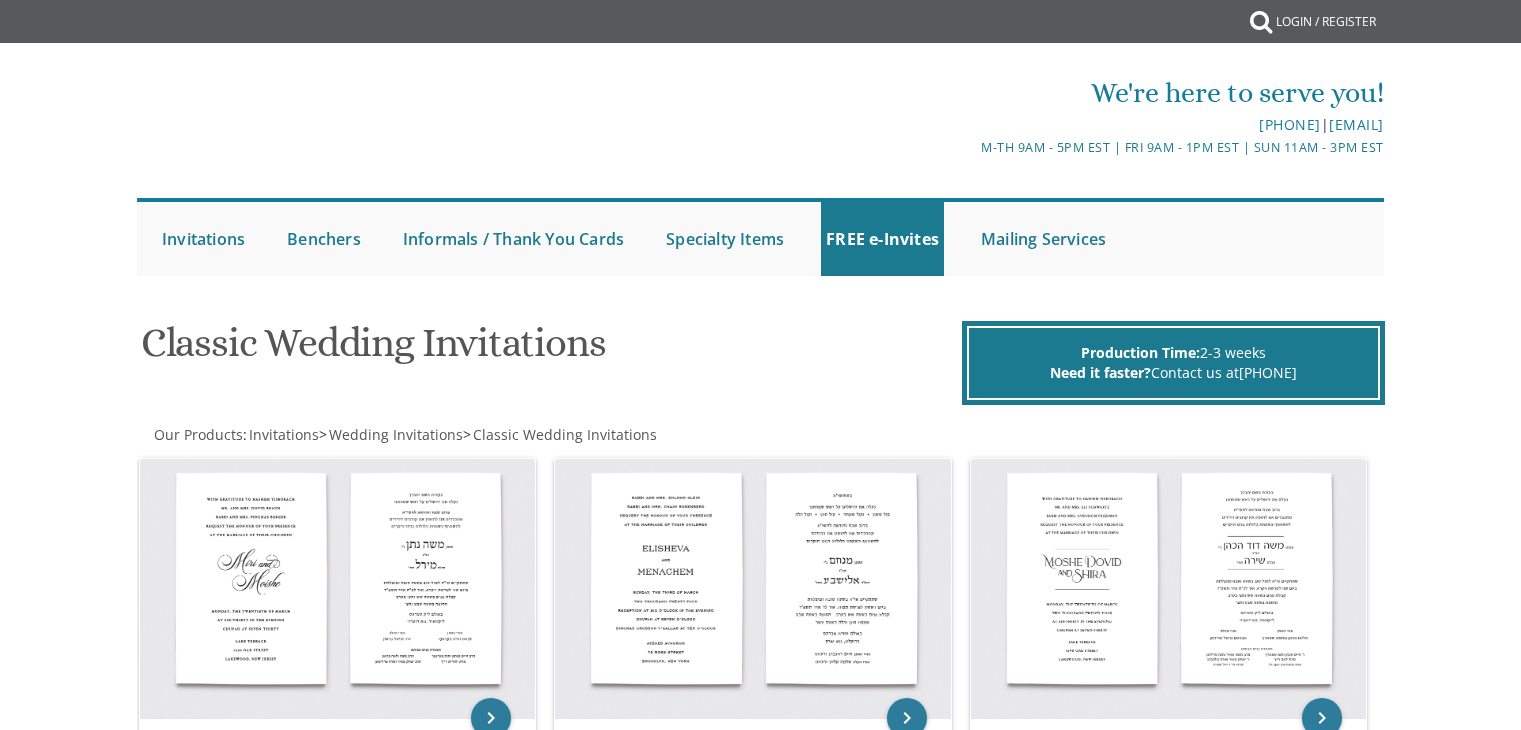 scroll, scrollTop: 0, scrollLeft: 0, axis: both 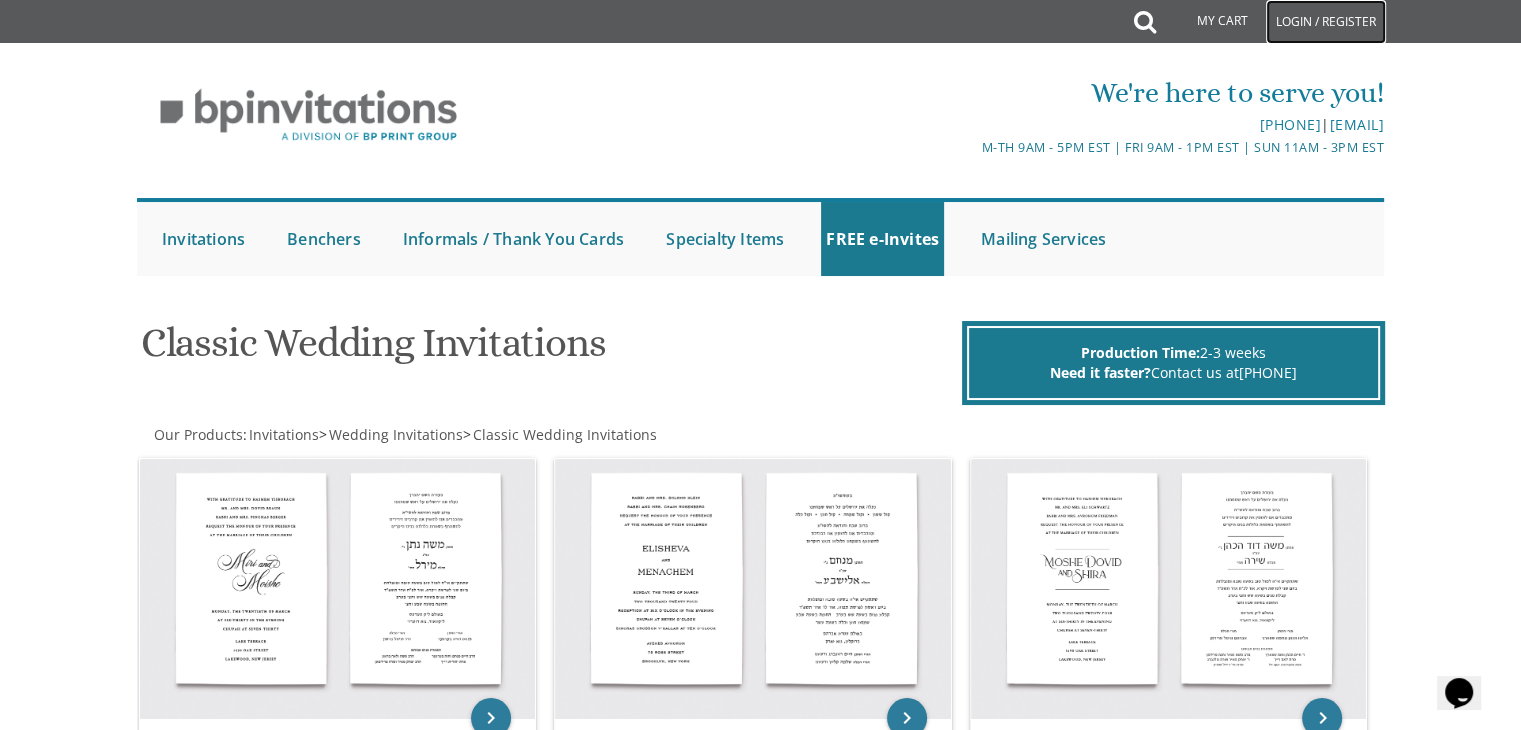 click on "Login / Register" at bounding box center [1326, 22] 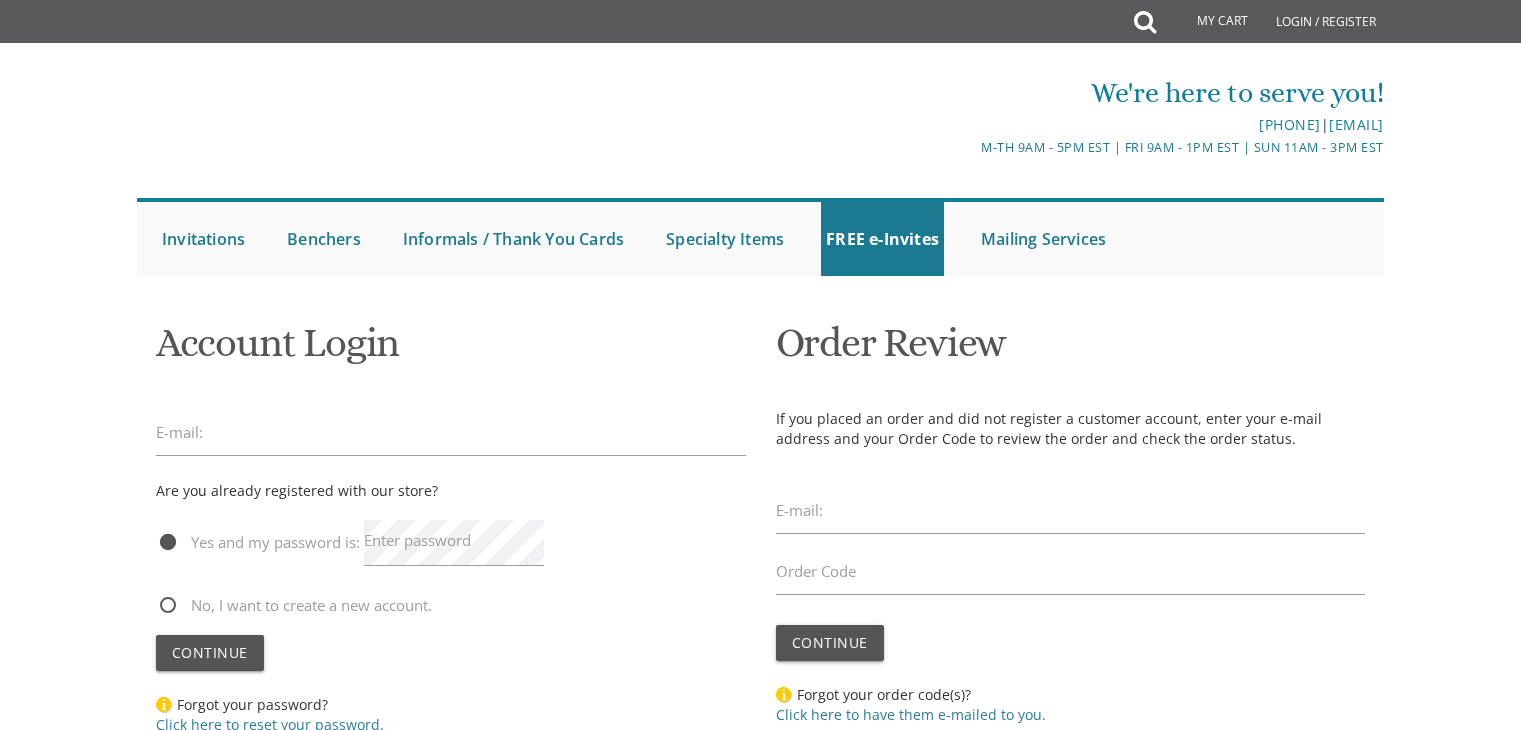 scroll, scrollTop: 0, scrollLeft: 0, axis: both 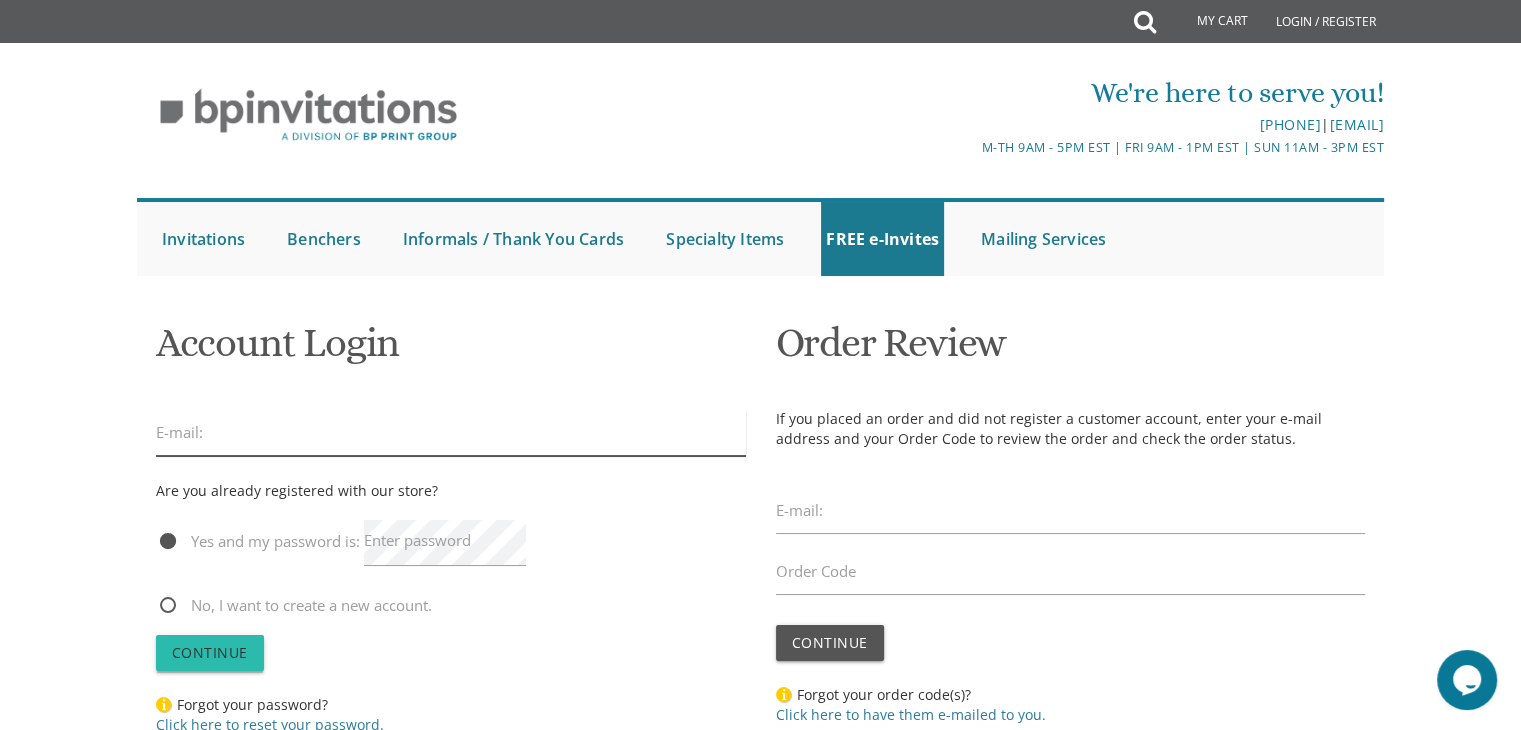 type on "rivkilevinson@gmail.com" 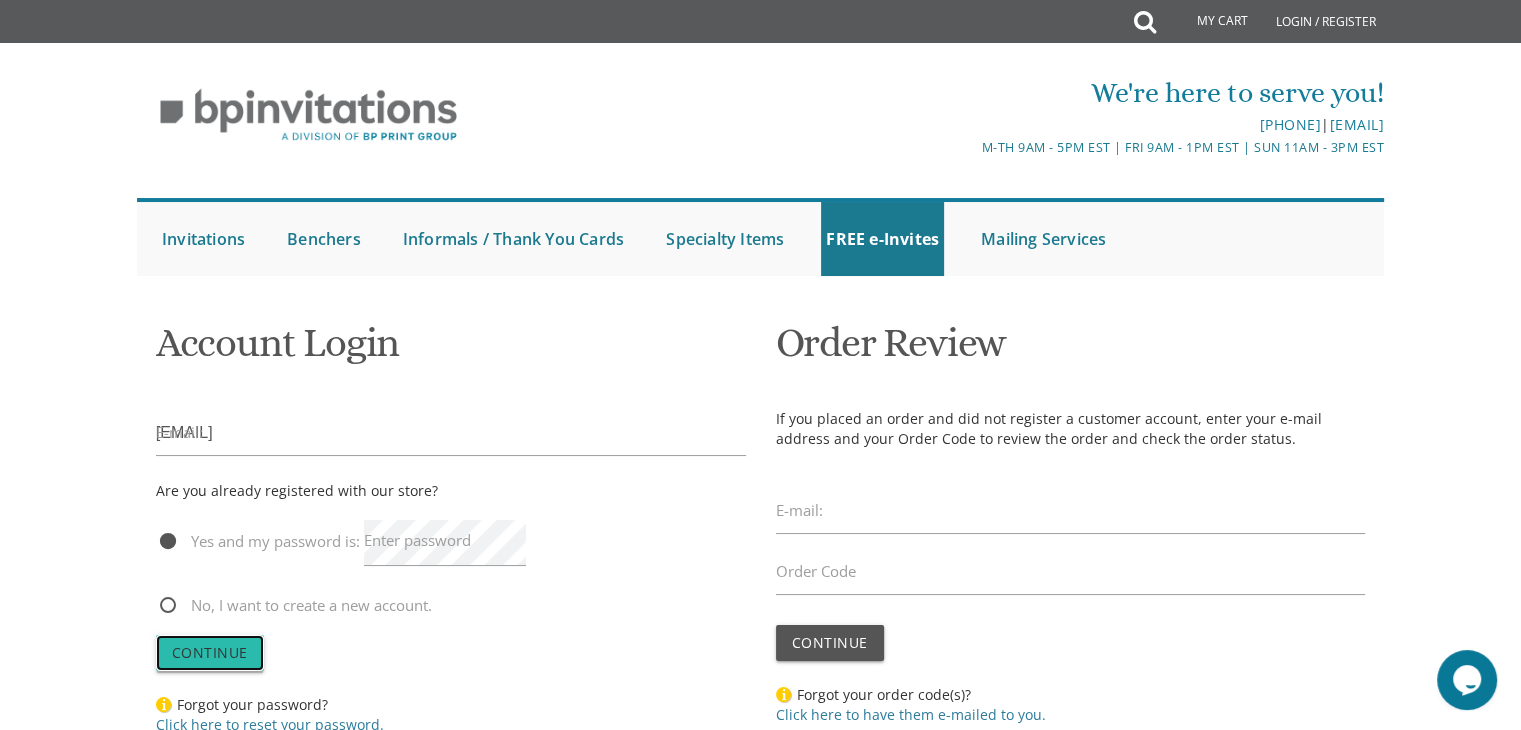 click on "Continue" at bounding box center [210, 653] 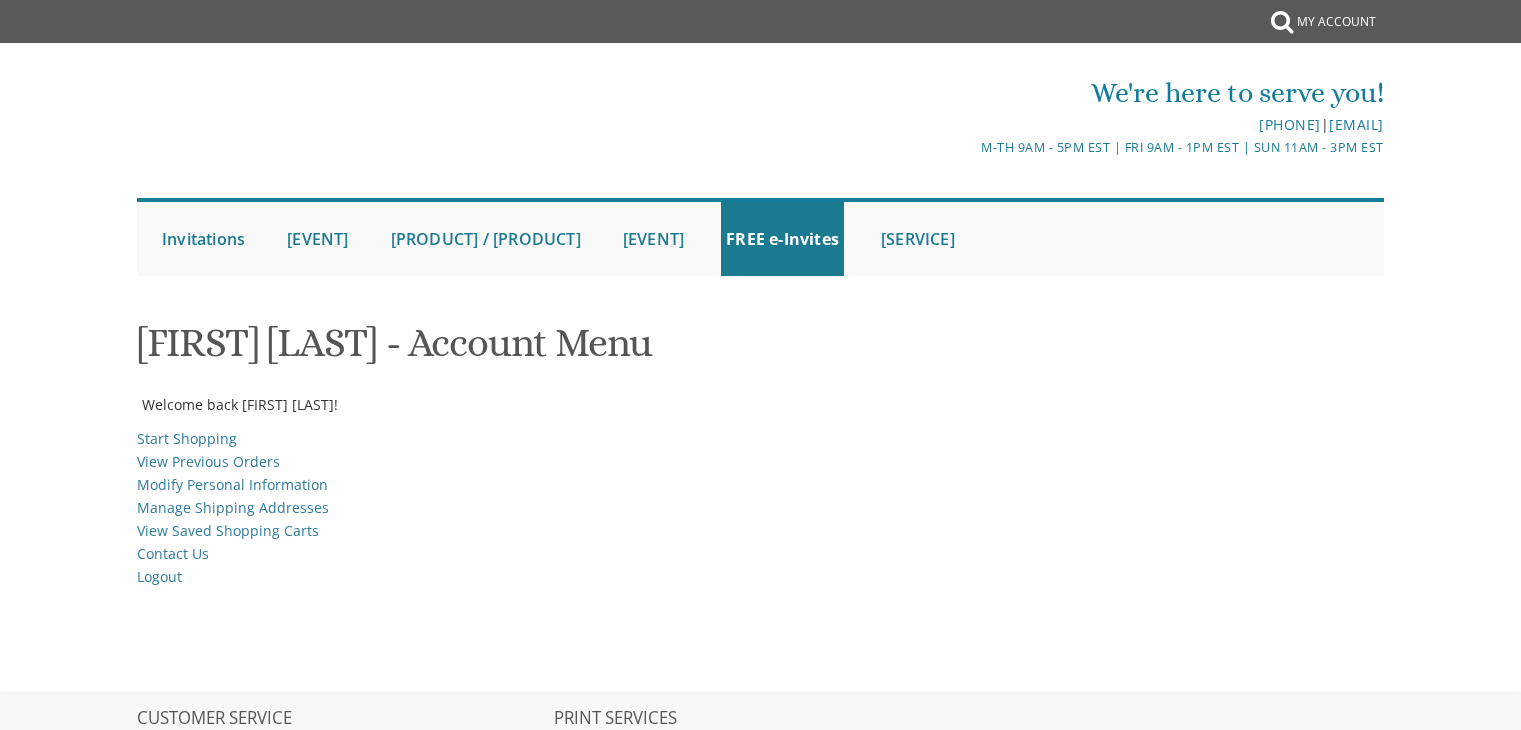 scroll, scrollTop: 0, scrollLeft: 0, axis: both 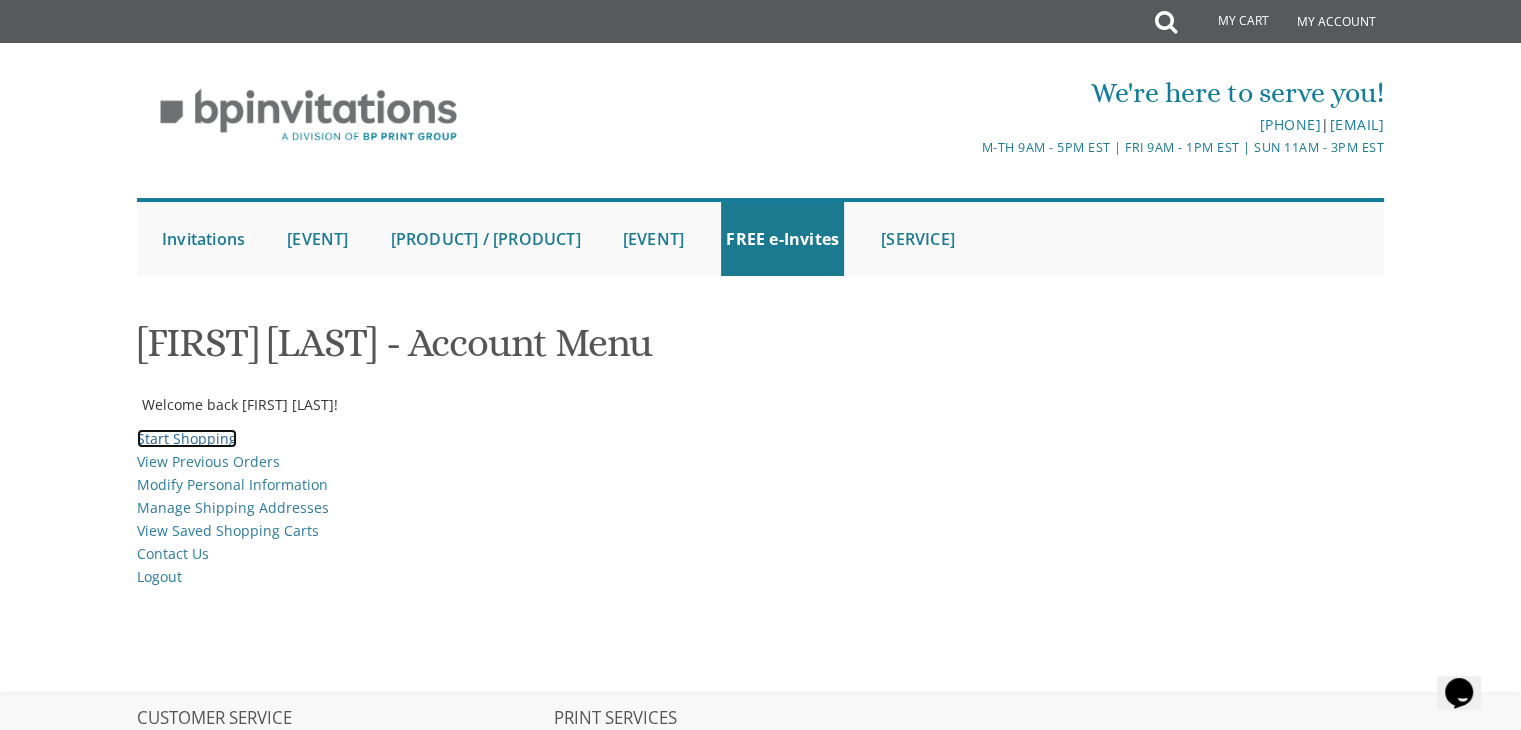 click on "Start Shopping" at bounding box center (187, 438) 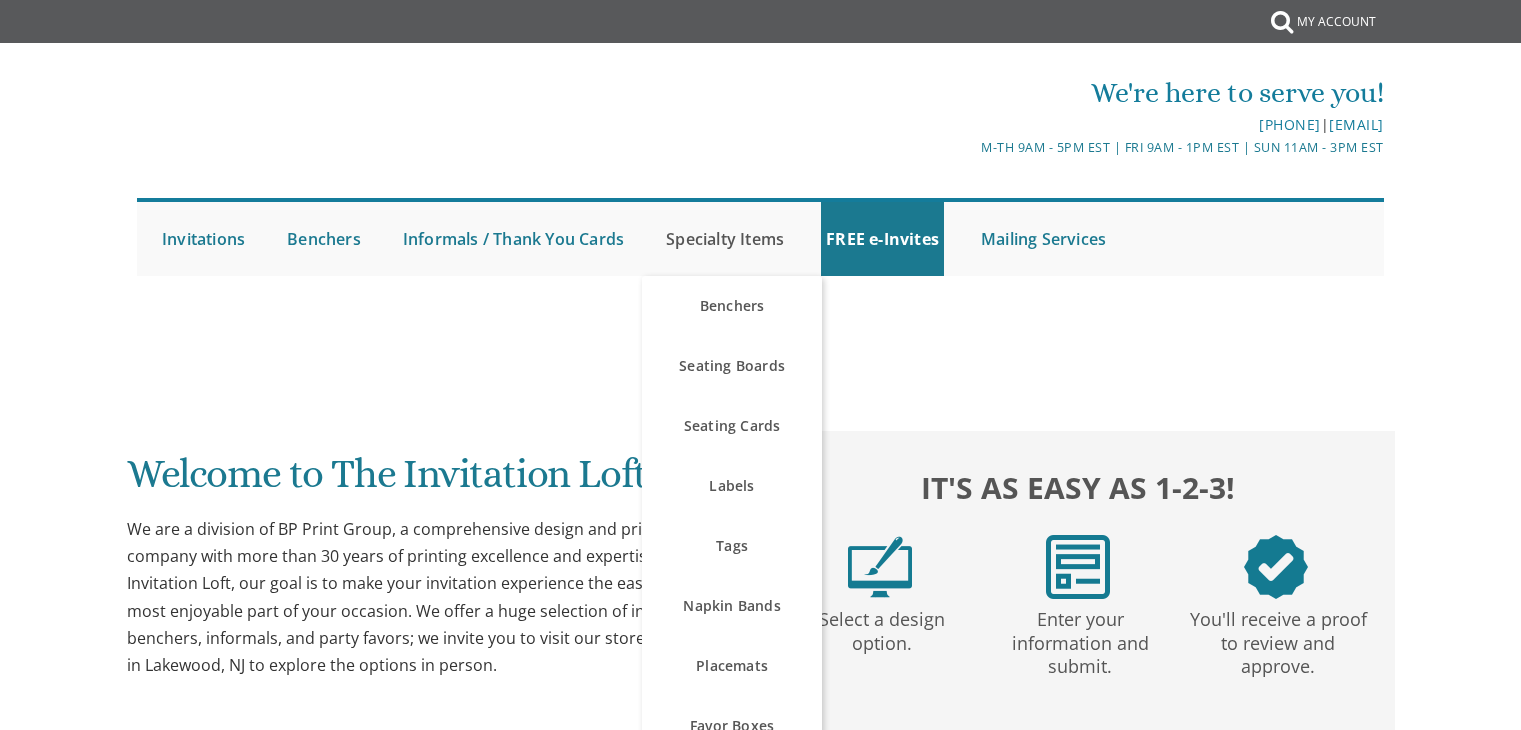 scroll, scrollTop: 0, scrollLeft: 0, axis: both 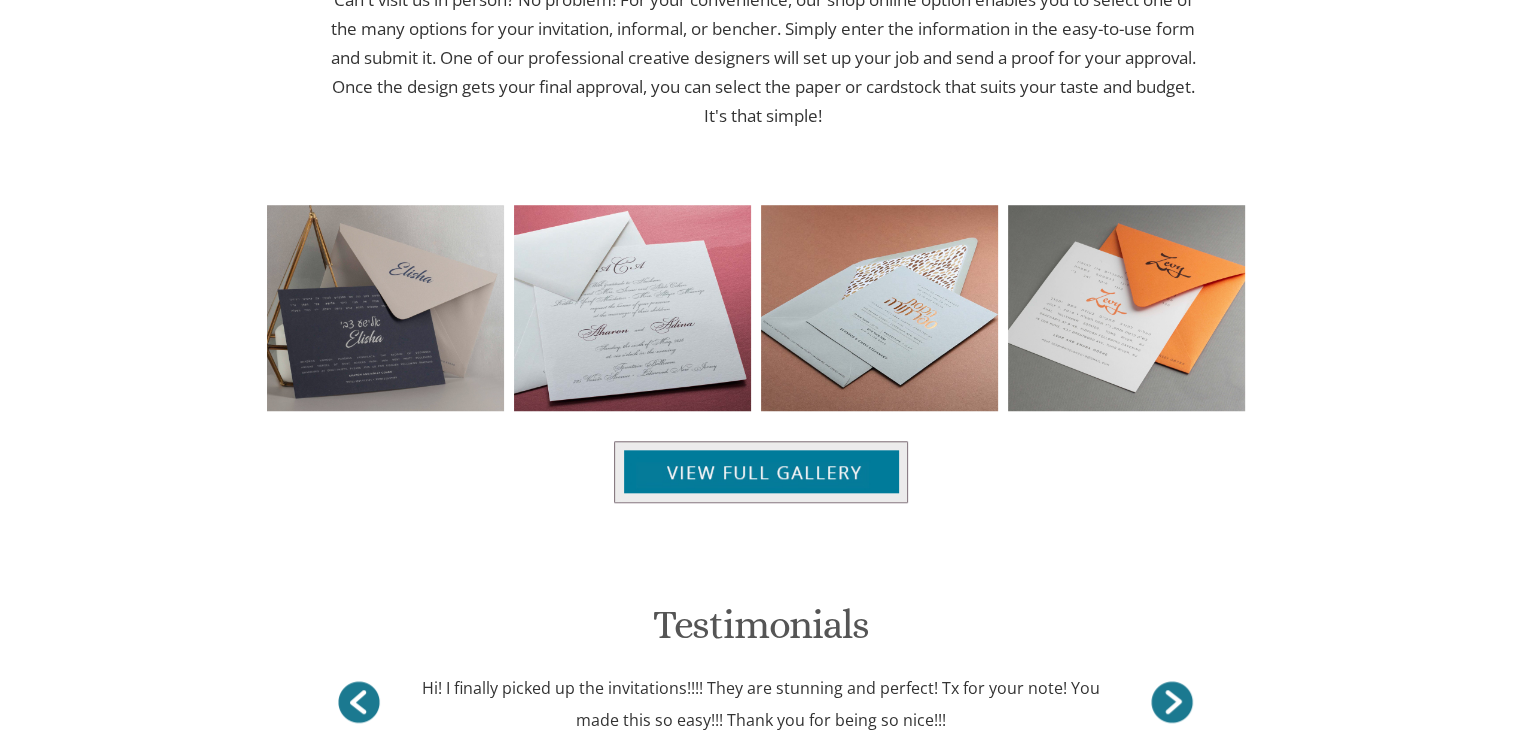 click at bounding box center [337, -219] 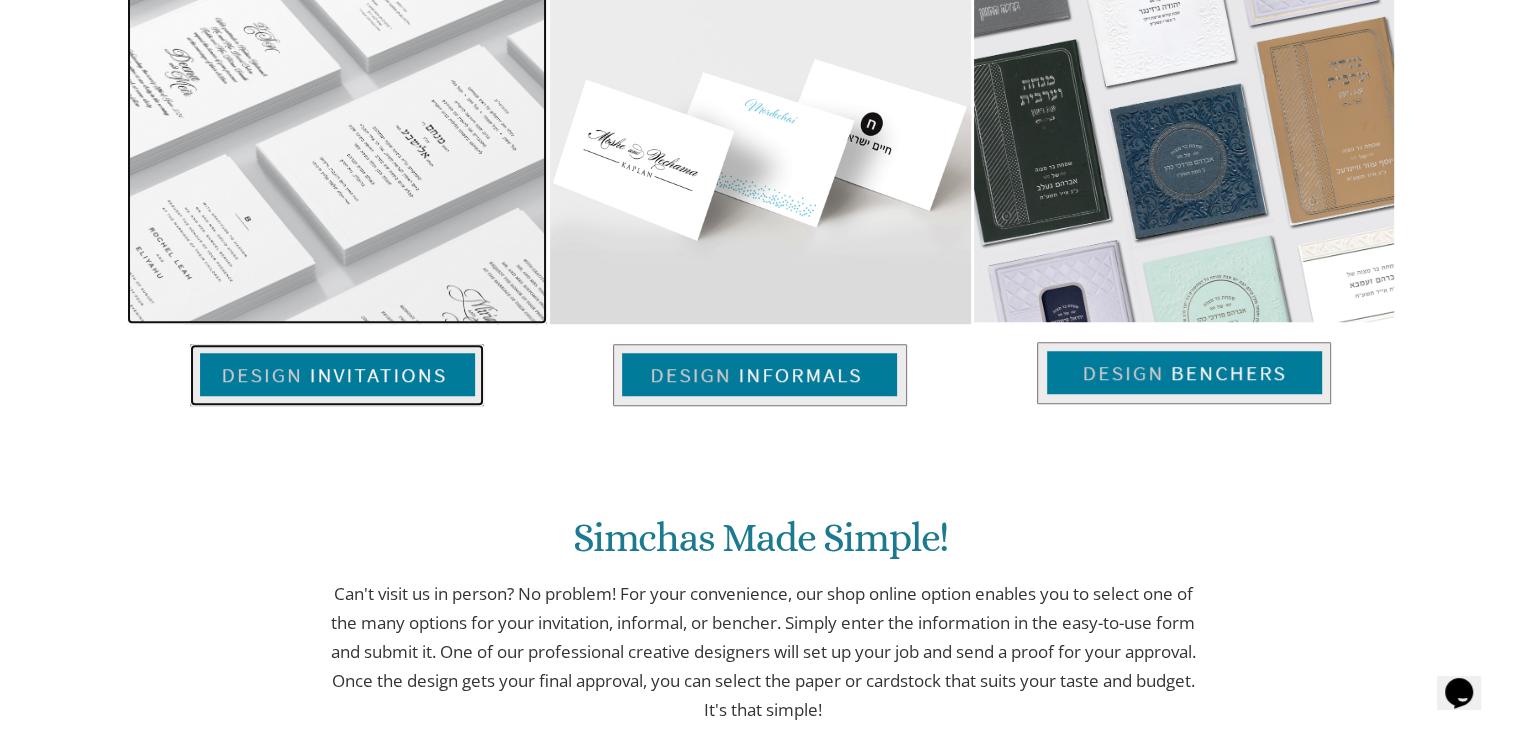 scroll, scrollTop: 0, scrollLeft: 0, axis: both 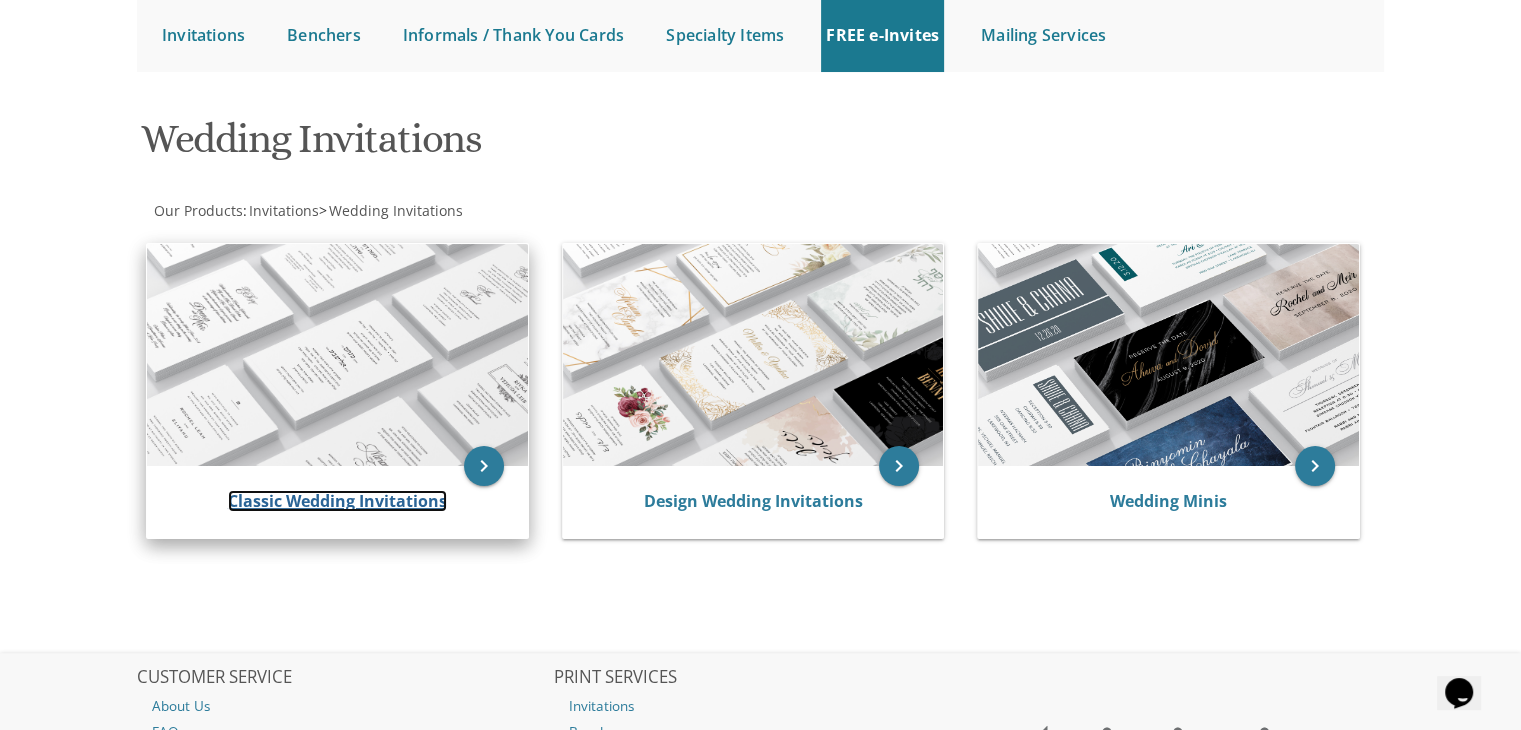 click on "Classic Wedding Invitations" at bounding box center [337, 501] 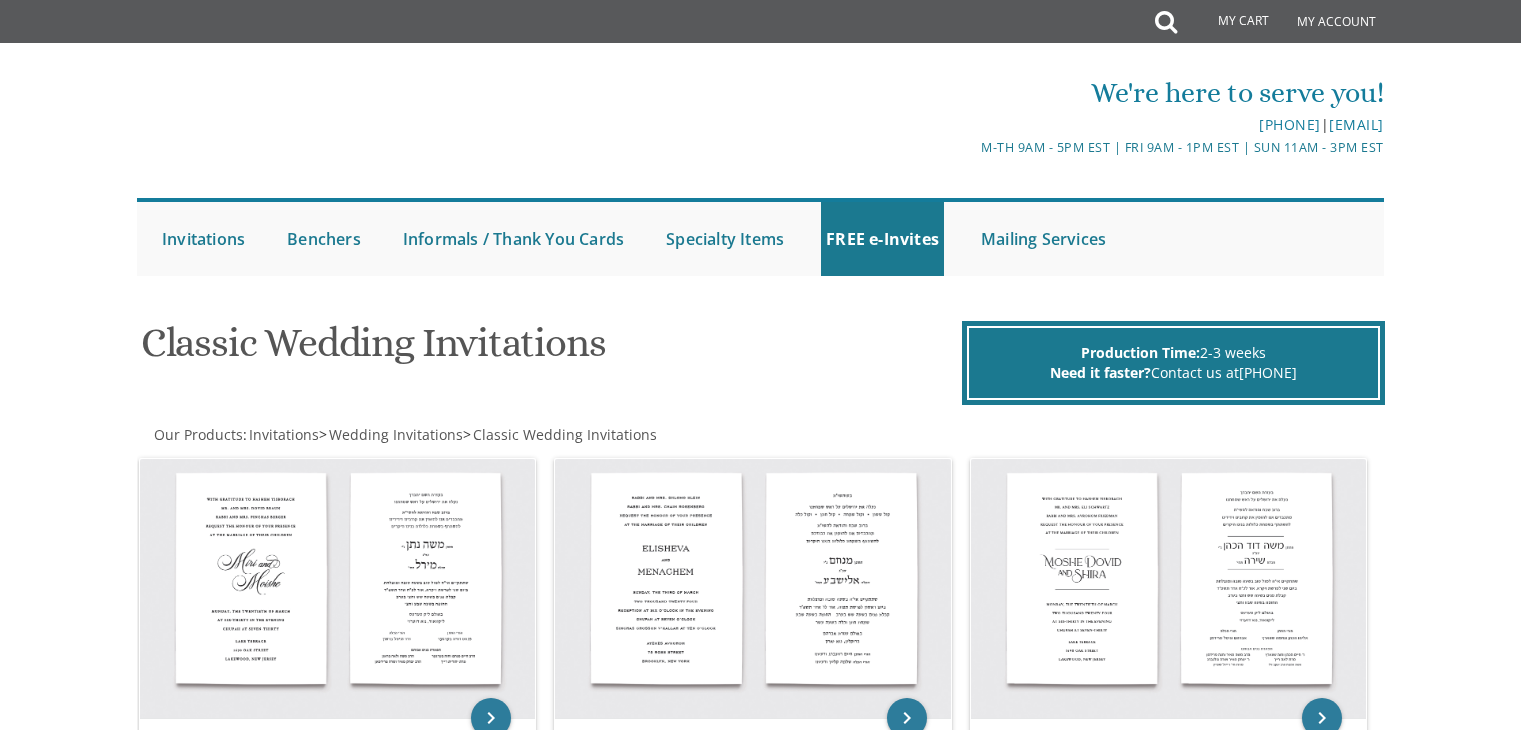 scroll, scrollTop: 0, scrollLeft: 0, axis: both 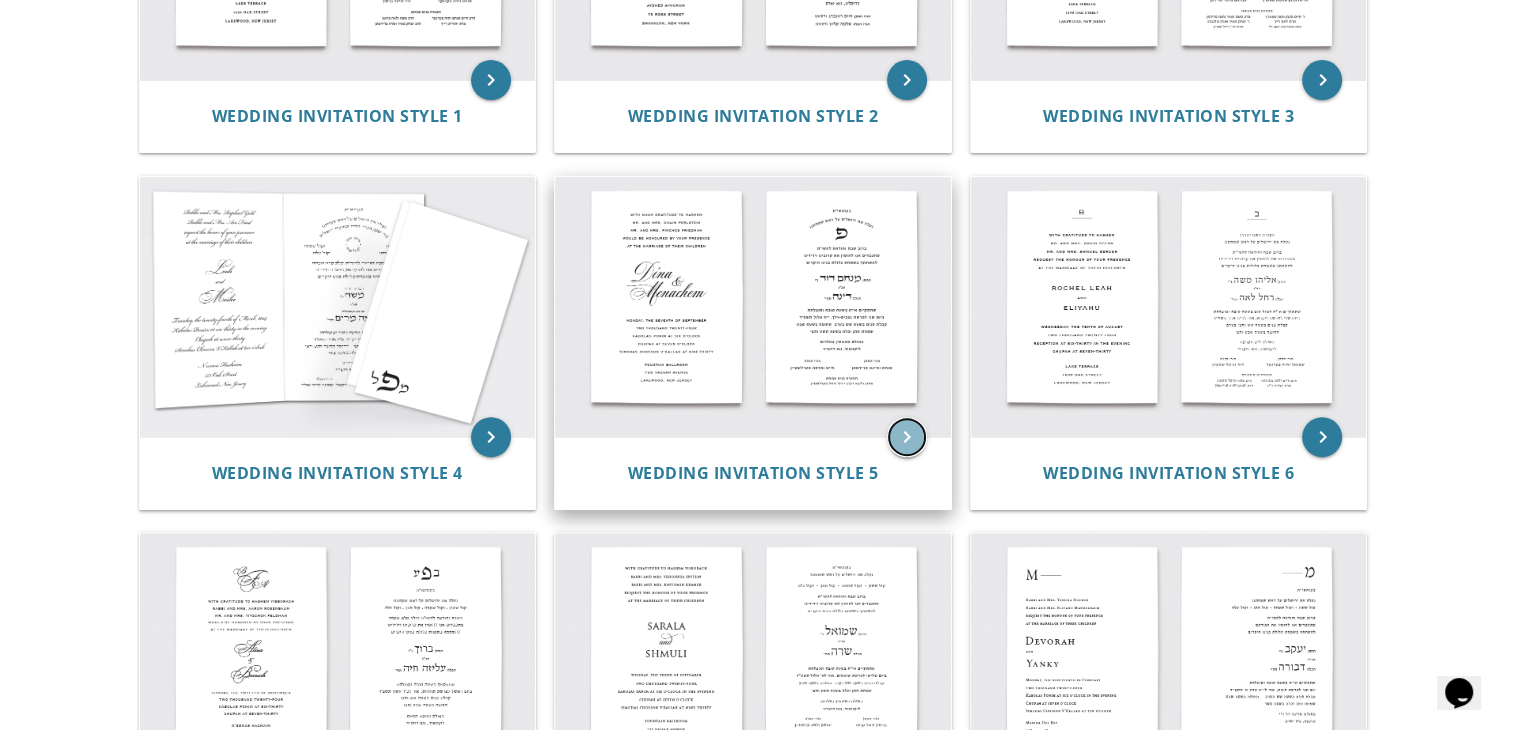 click on "keyboard_arrow_right" at bounding box center [907, 437] 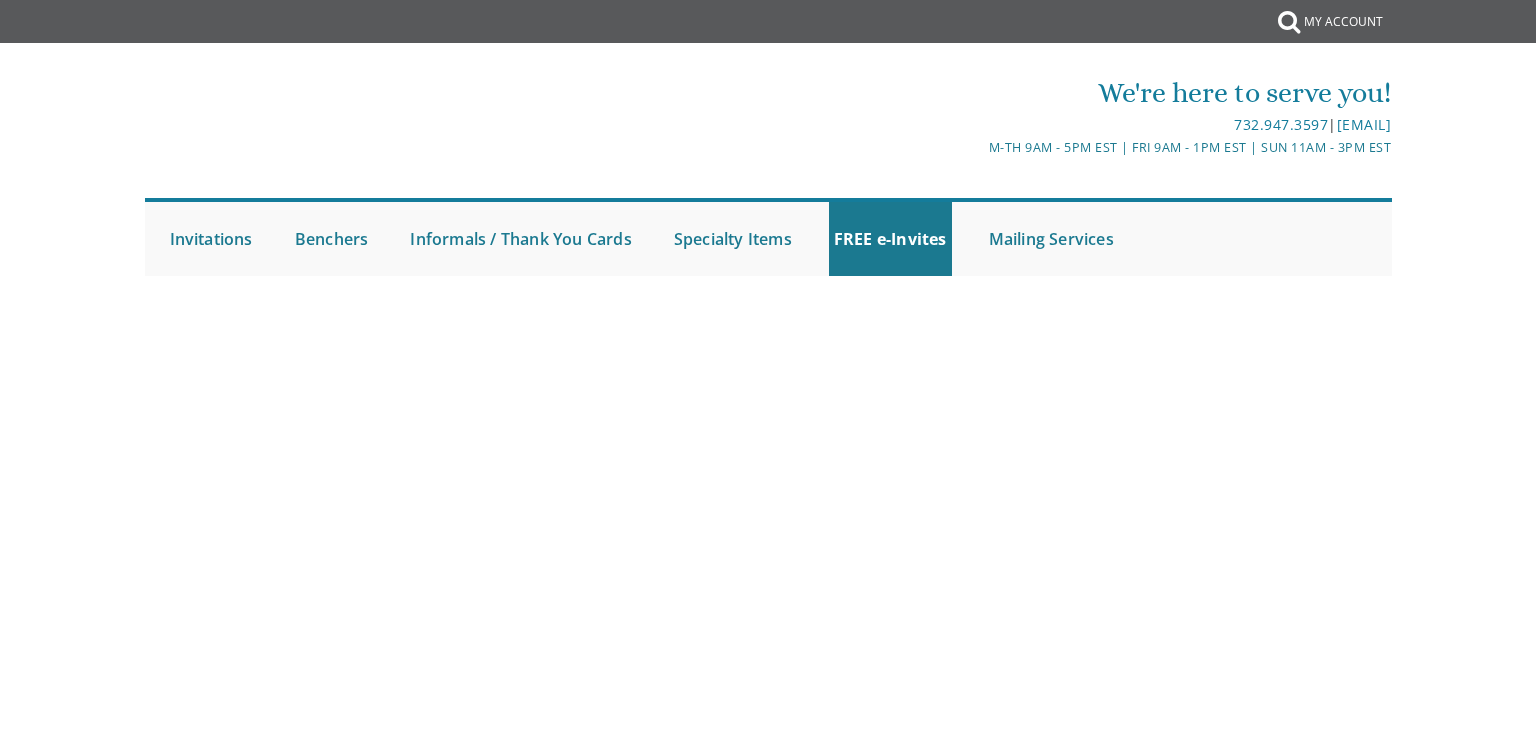 scroll, scrollTop: 0, scrollLeft: 0, axis: both 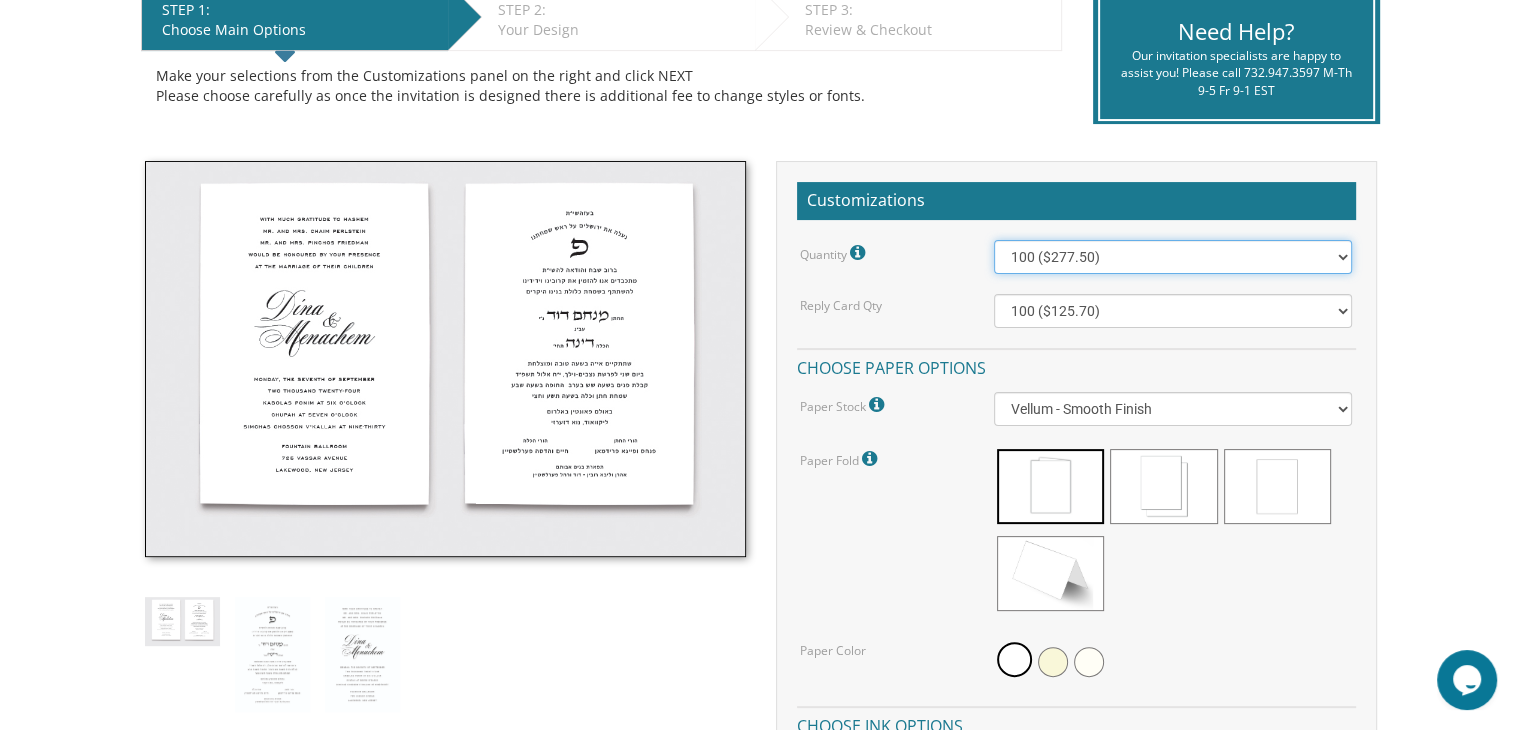 click on "100 ($277.50) 200 ($330.45) 300 ($380.65) 400 ($432.70) 500 ($482.10) 600 ($534.10) 700 ($583.65) 800 ($635.30) 900 ($684.60) 1000 ($733.55) 1100 ($785.50) 1200 ($833.05) 1300 ($884.60) 1400 ($934.05) 1500 ($983.75) 1600 ($1,033.10) 1700 ($1,082.75) 1800 ($1,132.20) 1900 ($1,183.75) 2000 ($1,230.95)" at bounding box center [1173, 257] 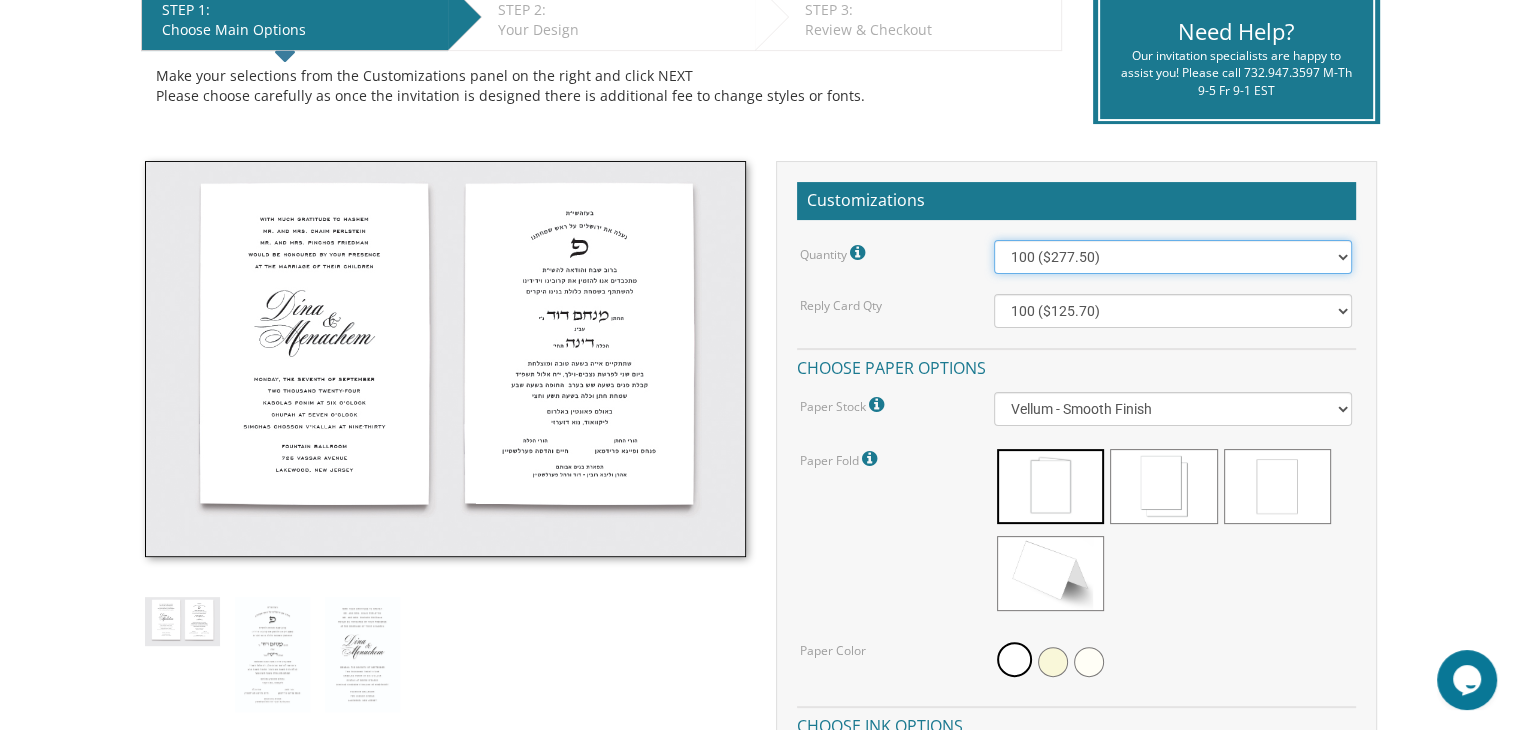 select on "300" 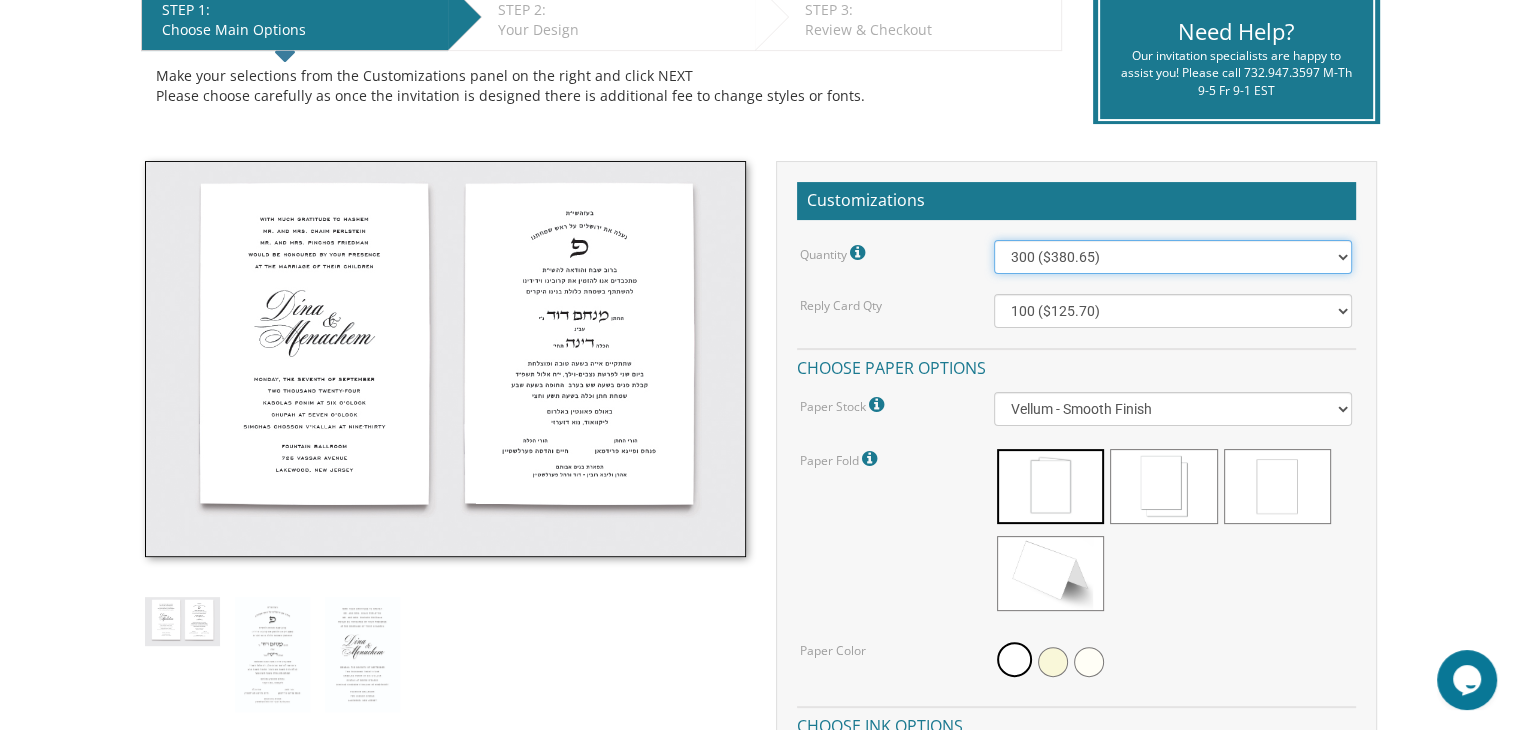 click on "100 ($277.50) 200 ($330.45) 300 ($380.65) 400 ($432.70) 500 ($482.10) 600 ($534.10) 700 ($583.65) 800 ($635.30) 900 ($684.60) 1000 ($733.55) 1100 ($785.50) 1200 ($833.05) 1300 ($884.60) 1400 ($934.05) 1500 ($983.75) 1600 ($1,033.10) 1700 ($1,082.75) 1800 ($1,132.20) 1900 ($1,183.75) 2000 ($1,230.95)" at bounding box center [1173, 257] 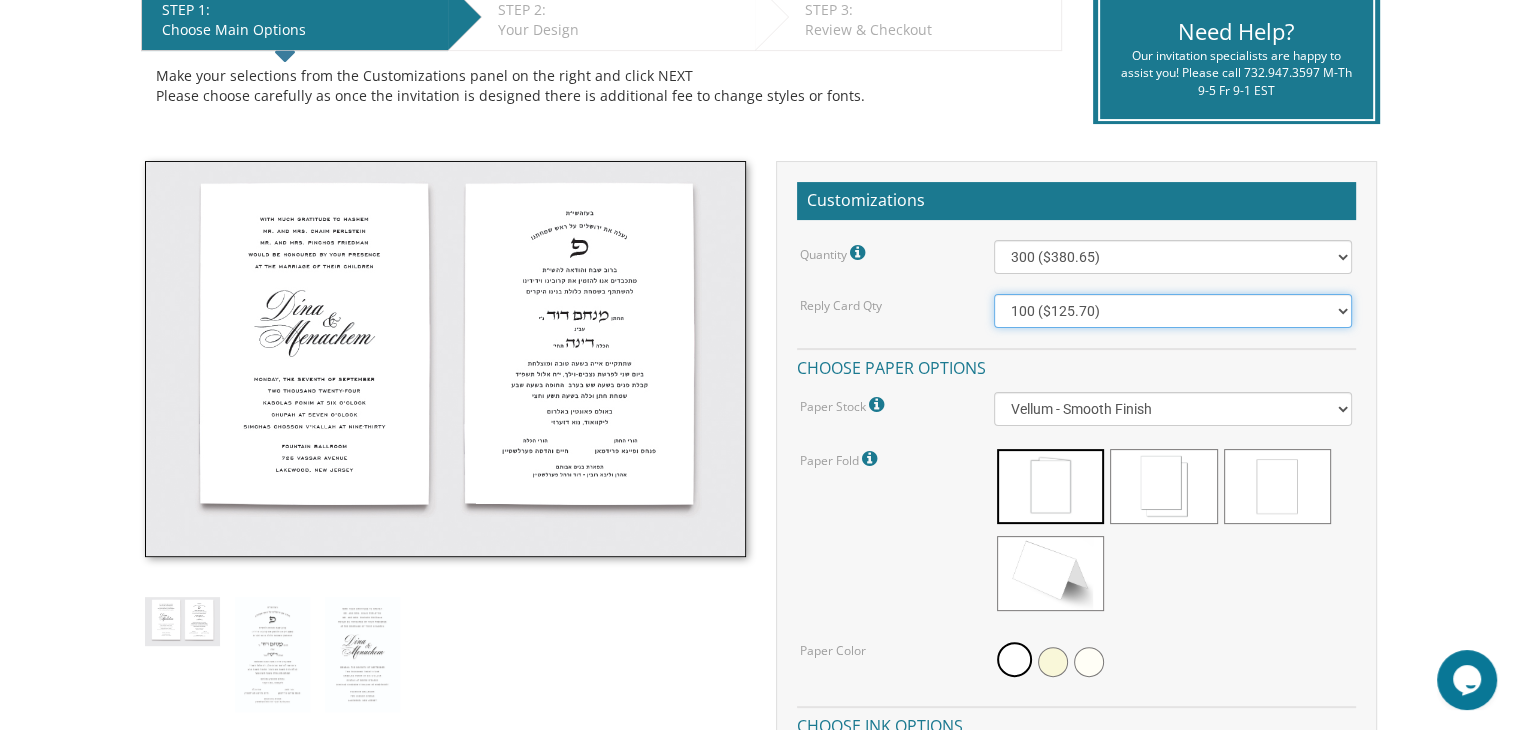 click on "100 ($125.70) 200 ($150.60) 300 ($177.95) 400 ($270.70) 500 ($225.30) 600 ($249.85) 700 ($272.35) 800 ($299.20) 900 ($323.55) 1000 ($345.80) 1100 ($370.35) 1200 ($392.90) 1300 ($419.70) 1400 ($444.00) 1500 ($466.35) 1600 ($488.75) 1700 ($517.45) 1800 ($539.60) 1900 ($561.95) 2000 ($586.05)" at bounding box center (1173, 311) 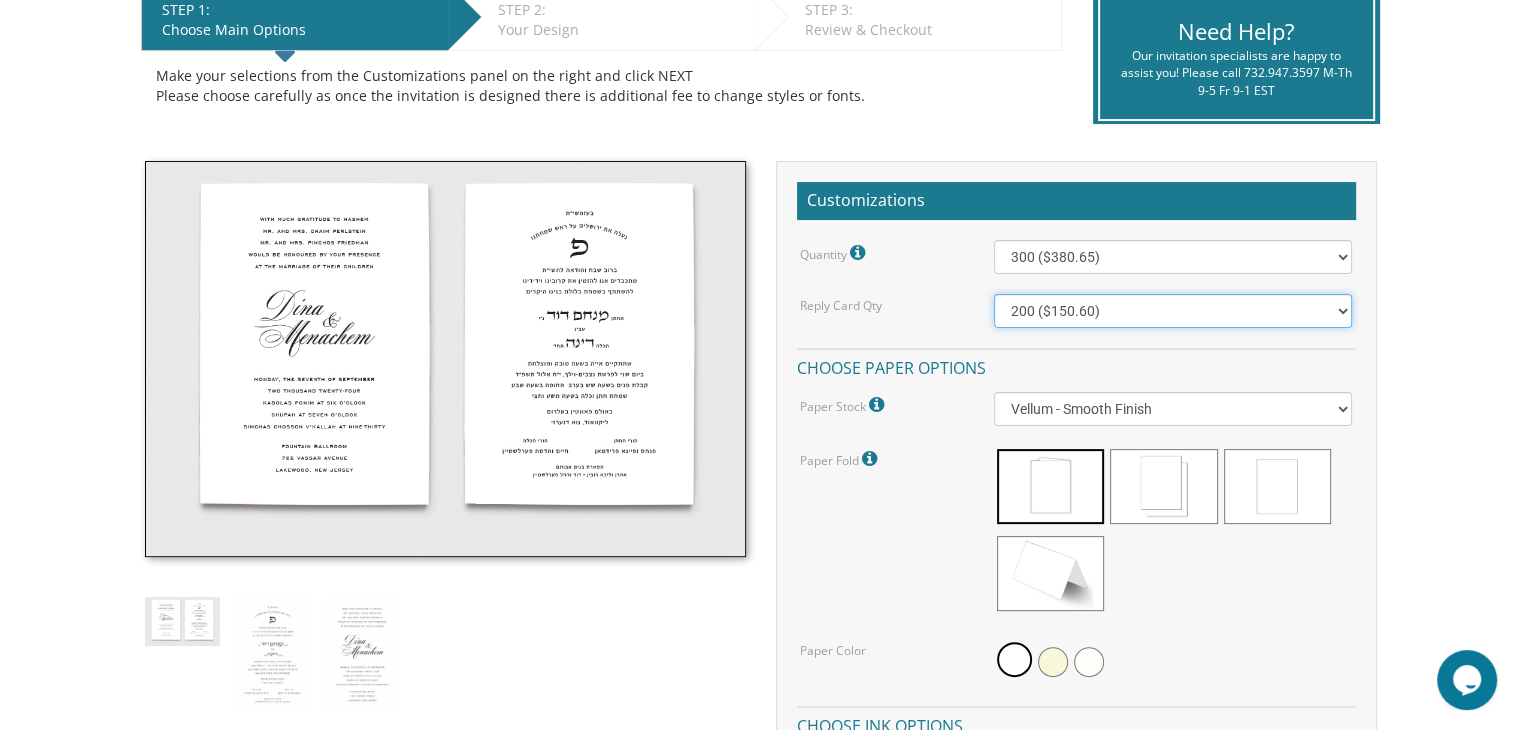click on "100 ($125.70) 200 ($150.60) 300 ($177.95) 400 ($270.70) 500 ($225.30) 600 ($249.85) 700 ($272.35) 800 ($299.20) 900 ($323.55) 1000 ($345.80) 1100 ($370.35) 1200 ($392.90) 1300 ($419.70) 1400 ($444.00) 1500 ($466.35) 1600 ($488.75) 1700 ($517.45) 1800 ($539.60) 1900 ($561.95) 2000 ($586.05)" at bounding box center [1173, 311] 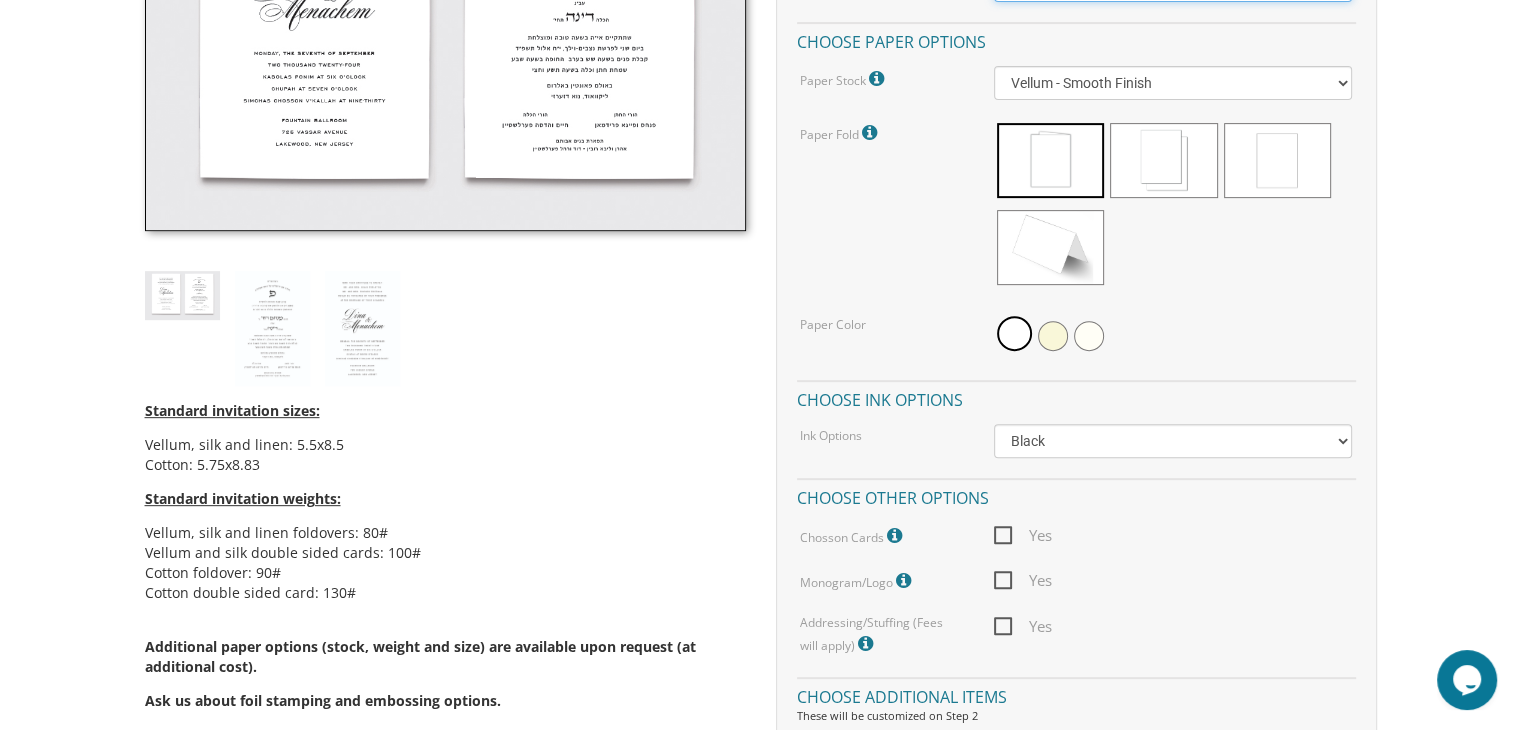 scroll, scrollTop: 808, scrollLeft: 0, axis: vertical 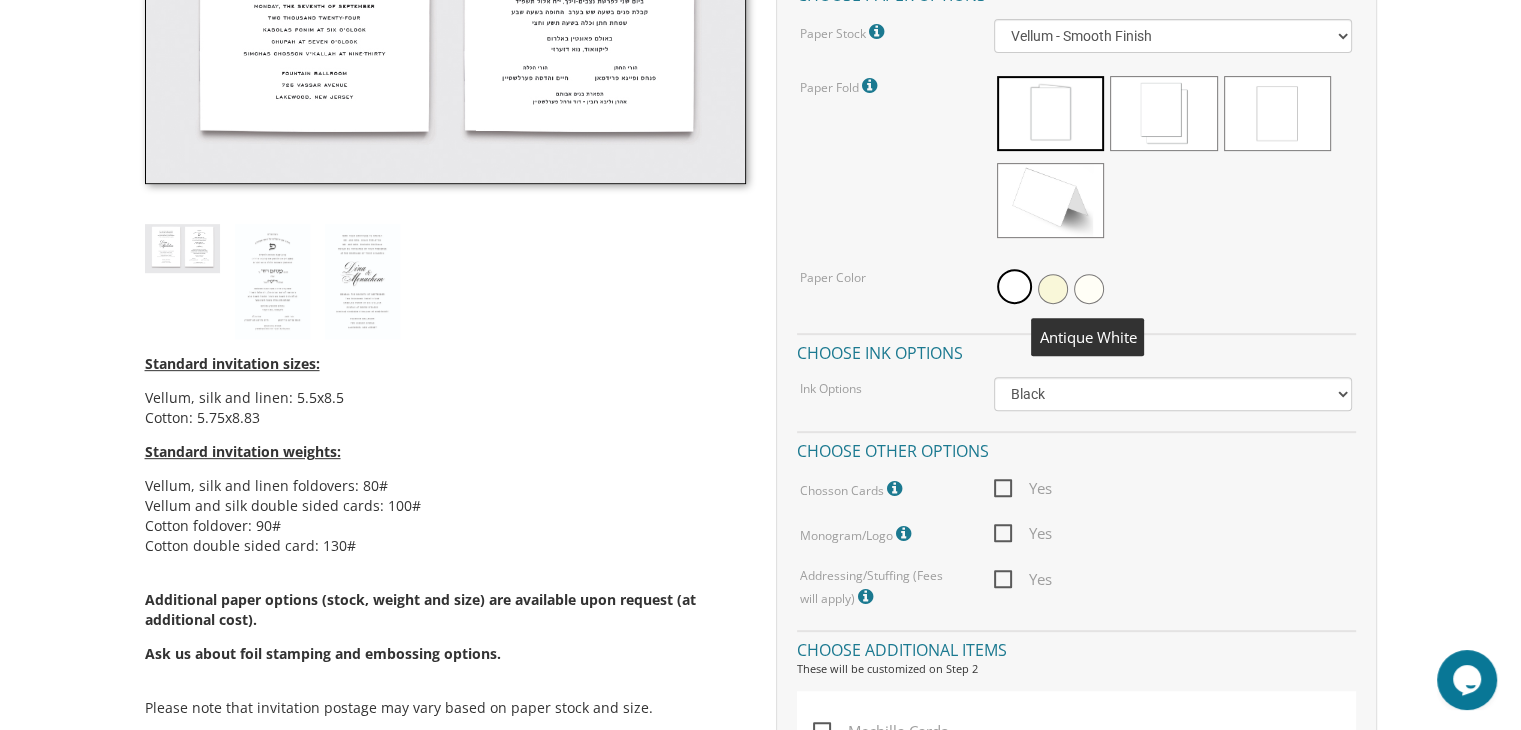 click at bounding box center [1089, 289] 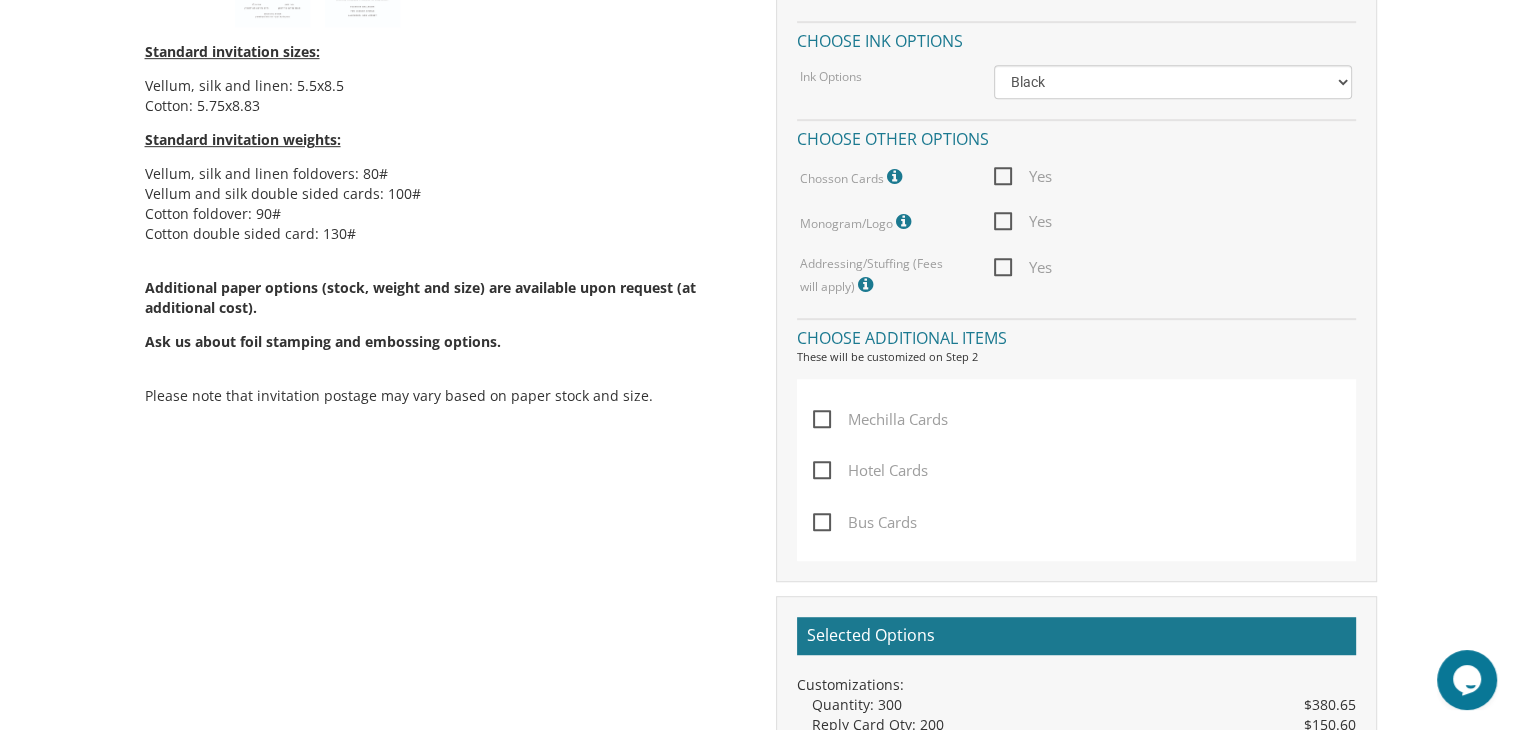 scroll, scrollTop: 1134, scrollLeft: 0, axis: vertical 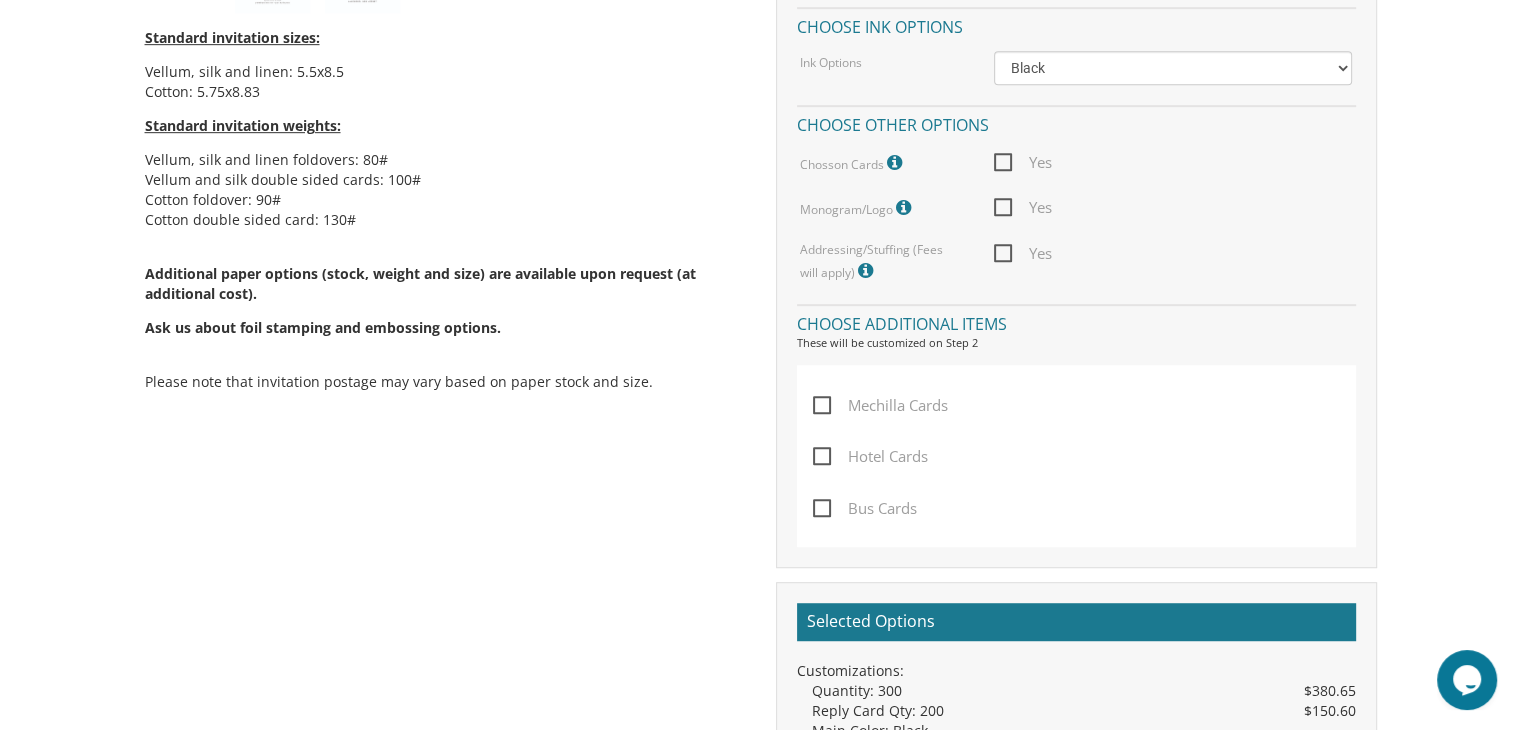 click on "Yes" at bounding box center (1023, 253) 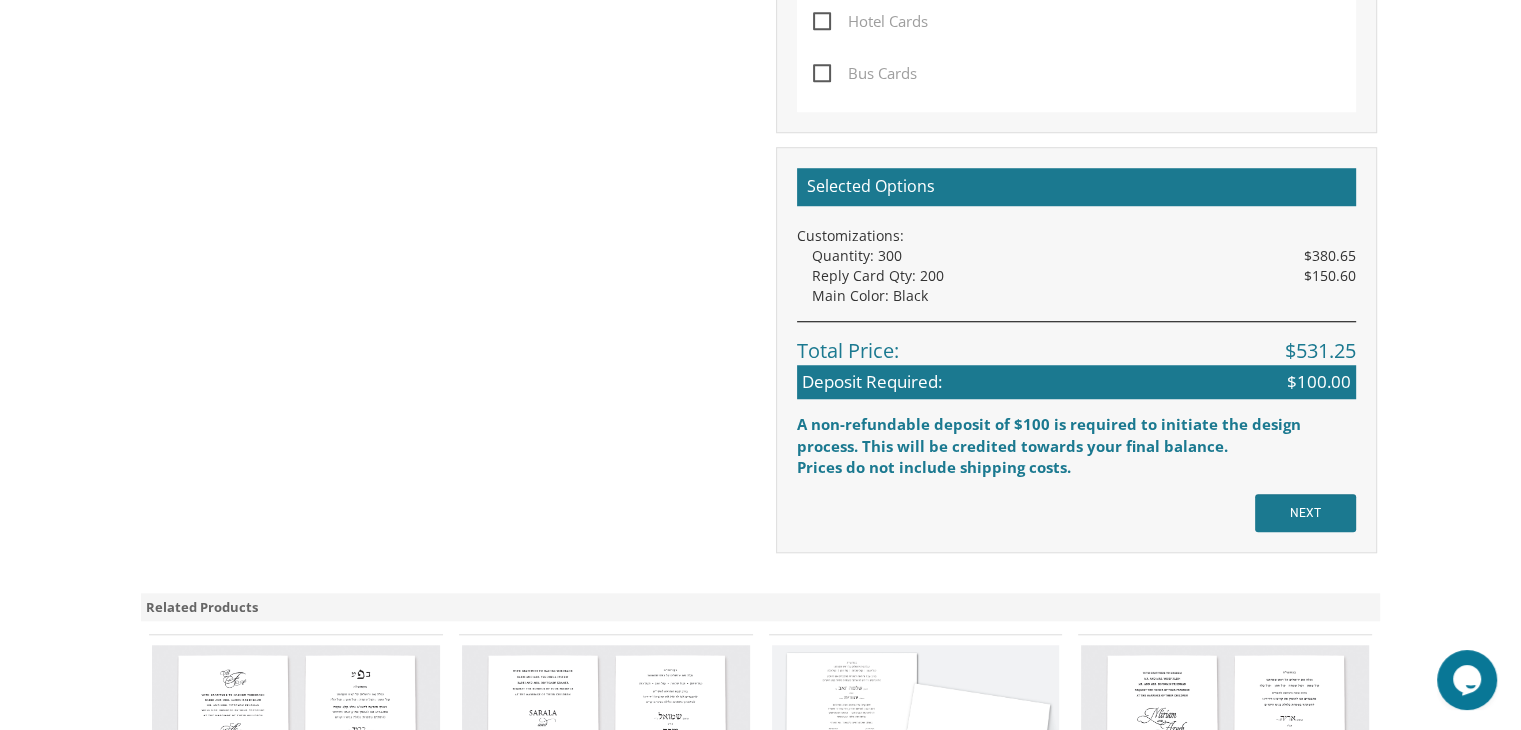 scroll, scrollTop: 1586, scrollLeft: 0, axis: vertical 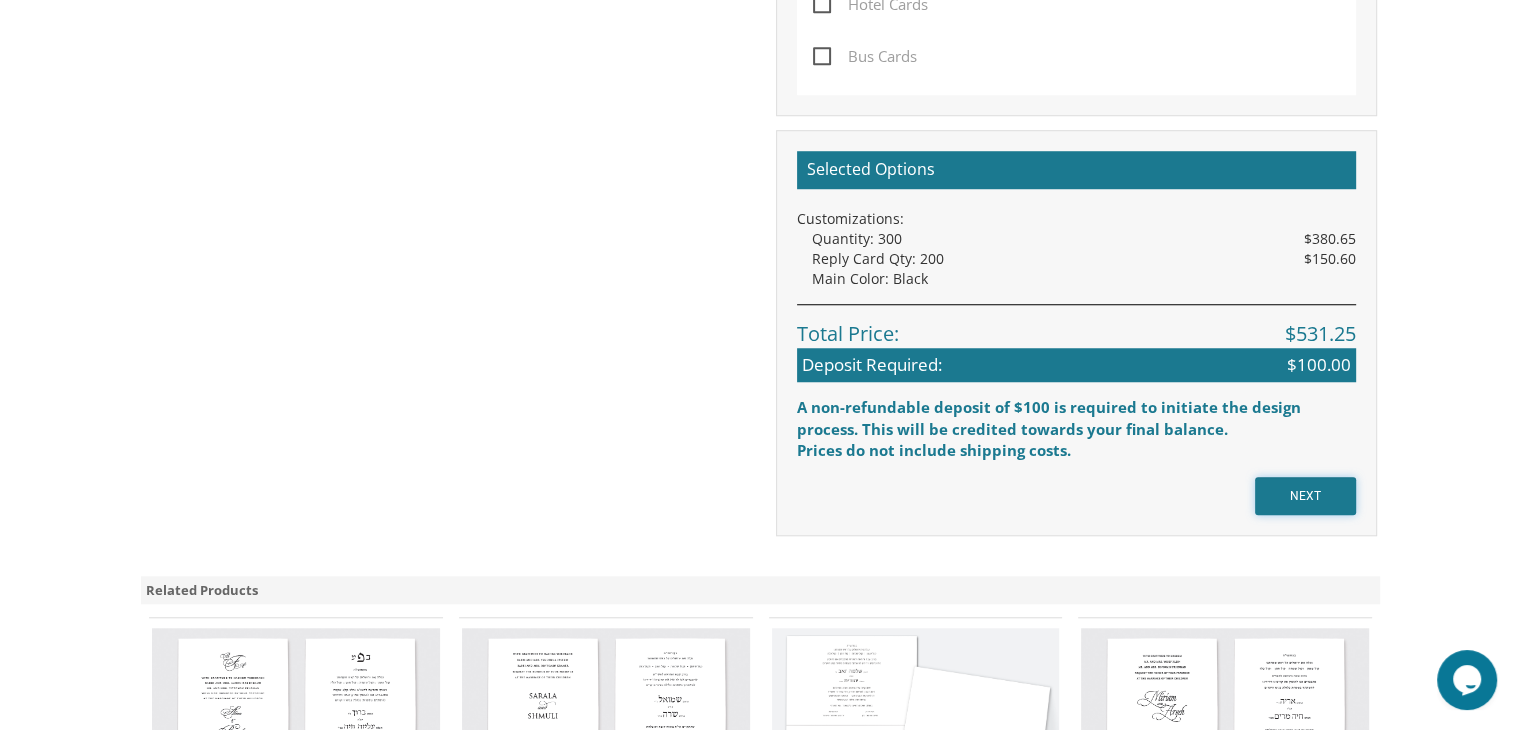 click on "NEXT" at bounding box center (1305, 496) 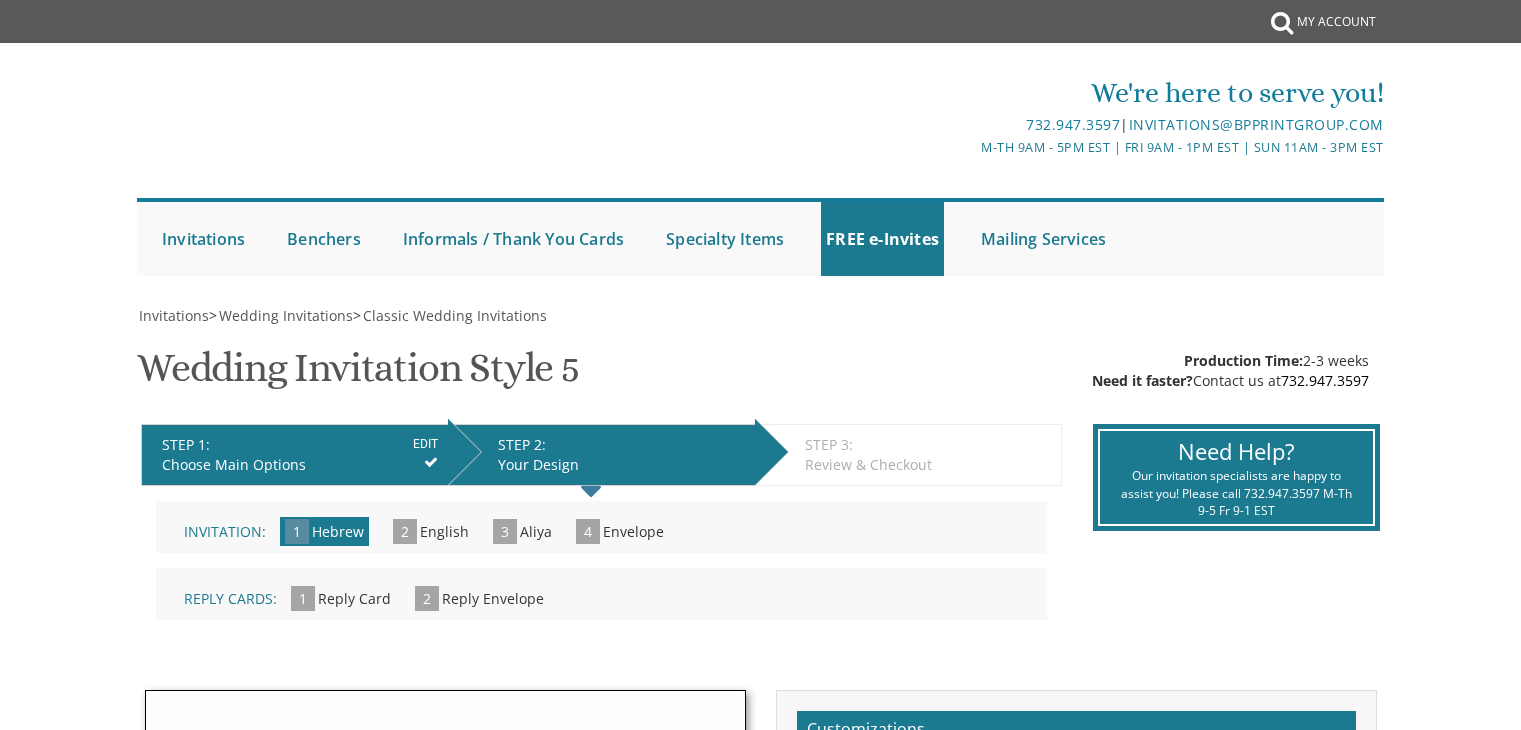 scroll, scrollTop: 0, scrollLeft: 0, axis: both 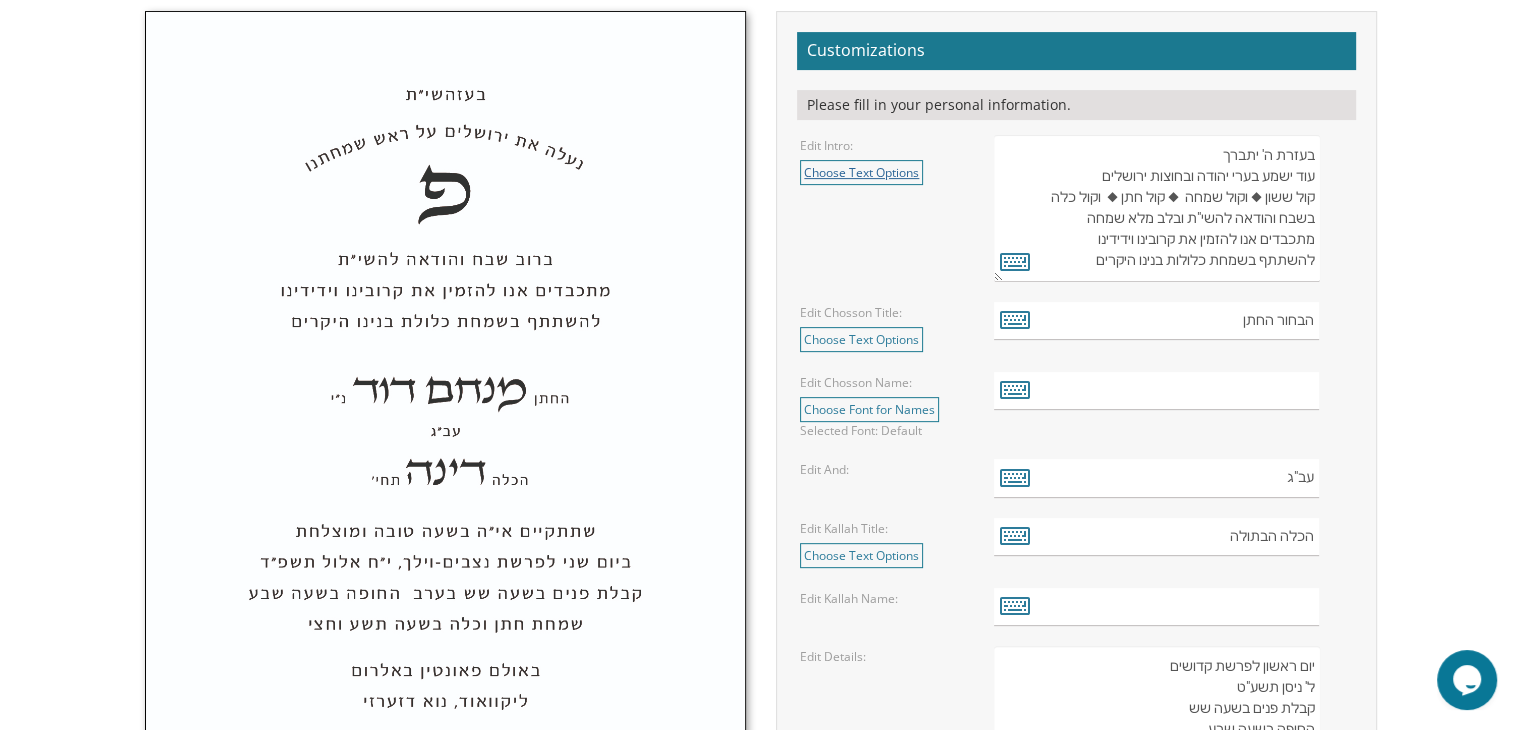 click on "Choose Text Options" at bounding box center [861, 172] 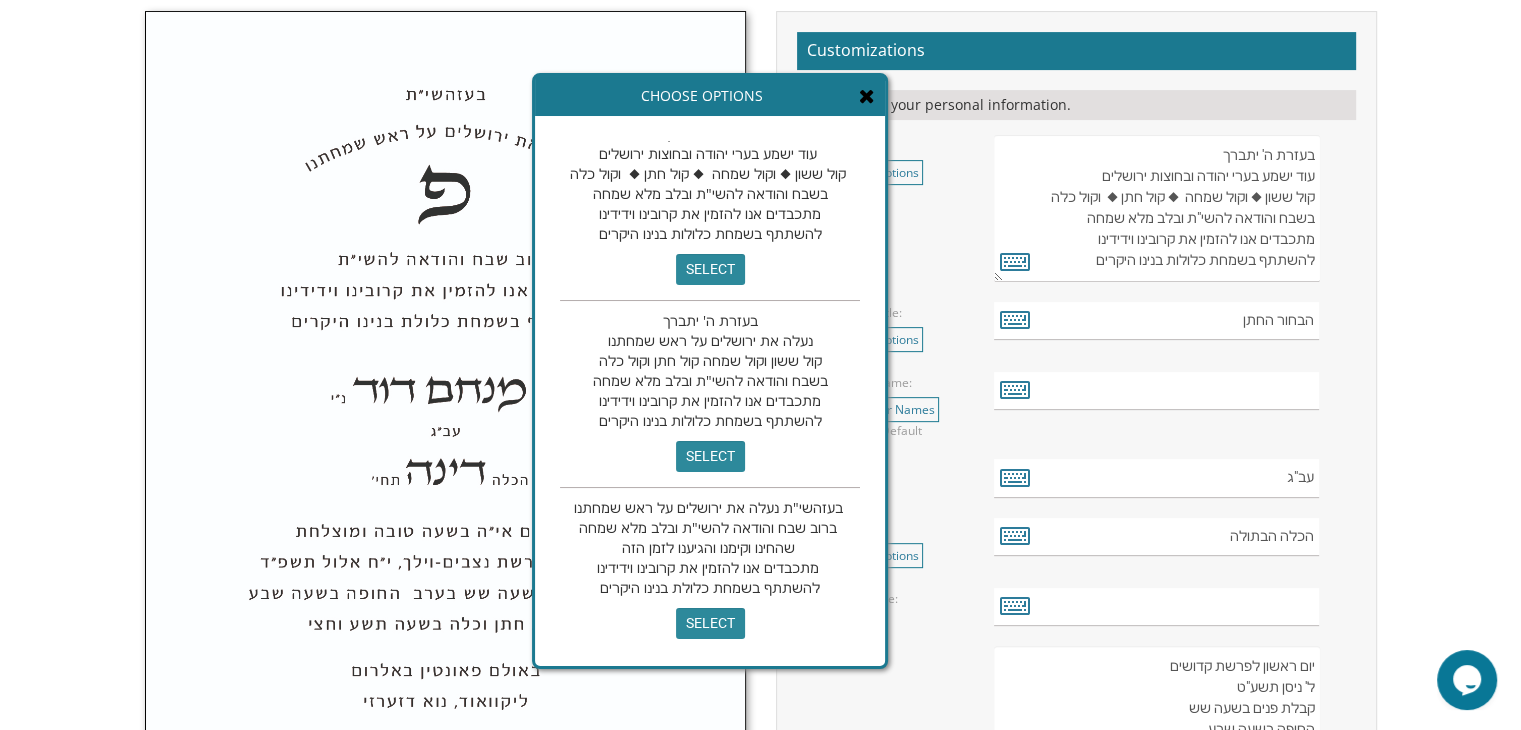 scroll, scrollTop: 25, scrollLeft: 0, axis: vertical 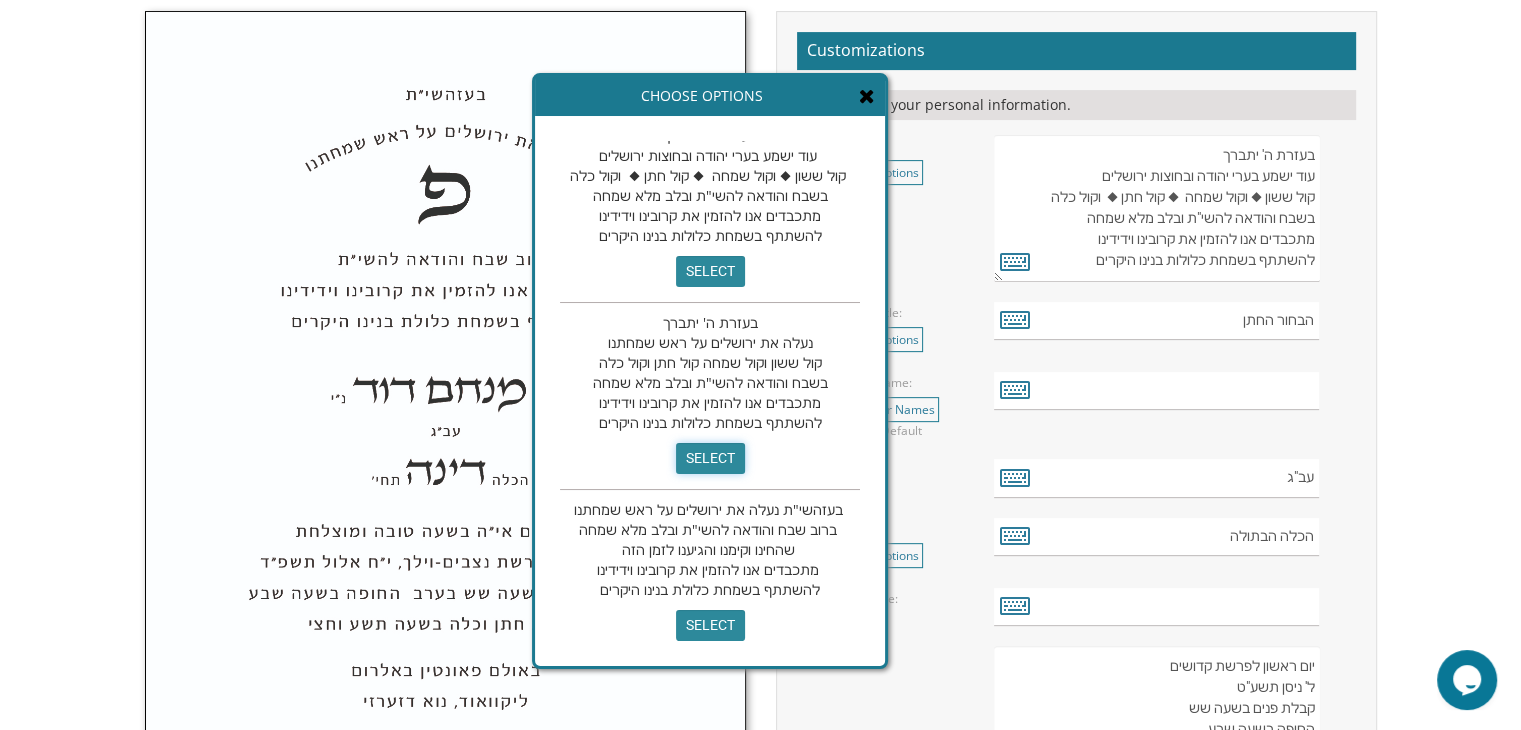 click on "select" at bounding box center [710, 458] 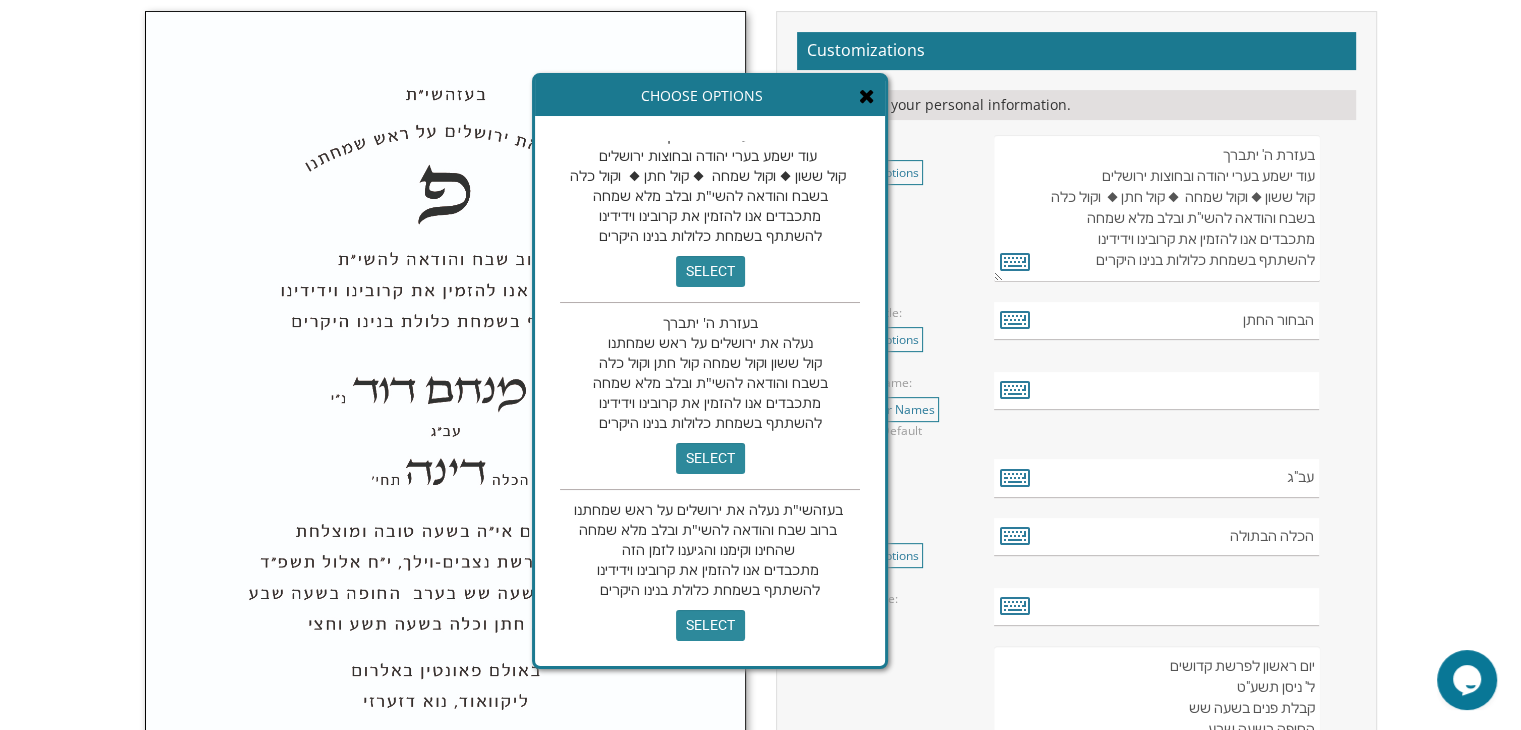 type on "בעזרת ה' יתברך
נעלה את ירושלים על ראש שמחתנו
קול ששון וקול שמחה קול חתן וקול כלה
בשבח והודאה להשי"ת ובלב מלא שמחה
מתכבדים אנו להזמין את קרובינו וידידינו
להשתתף בשמחת כלולות בנינו היקרים" 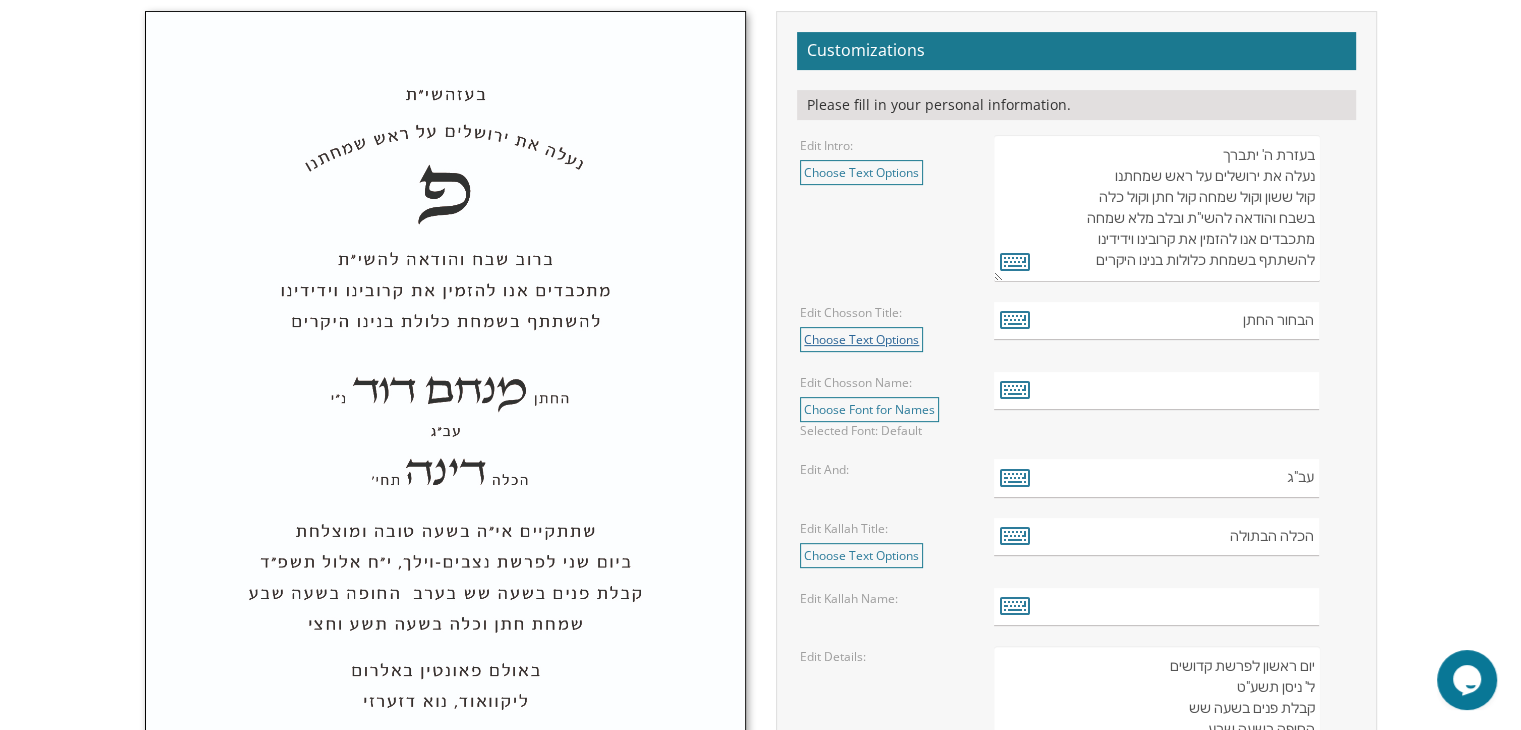 click on "Choose Text Options" at bounding box center [861, 339] 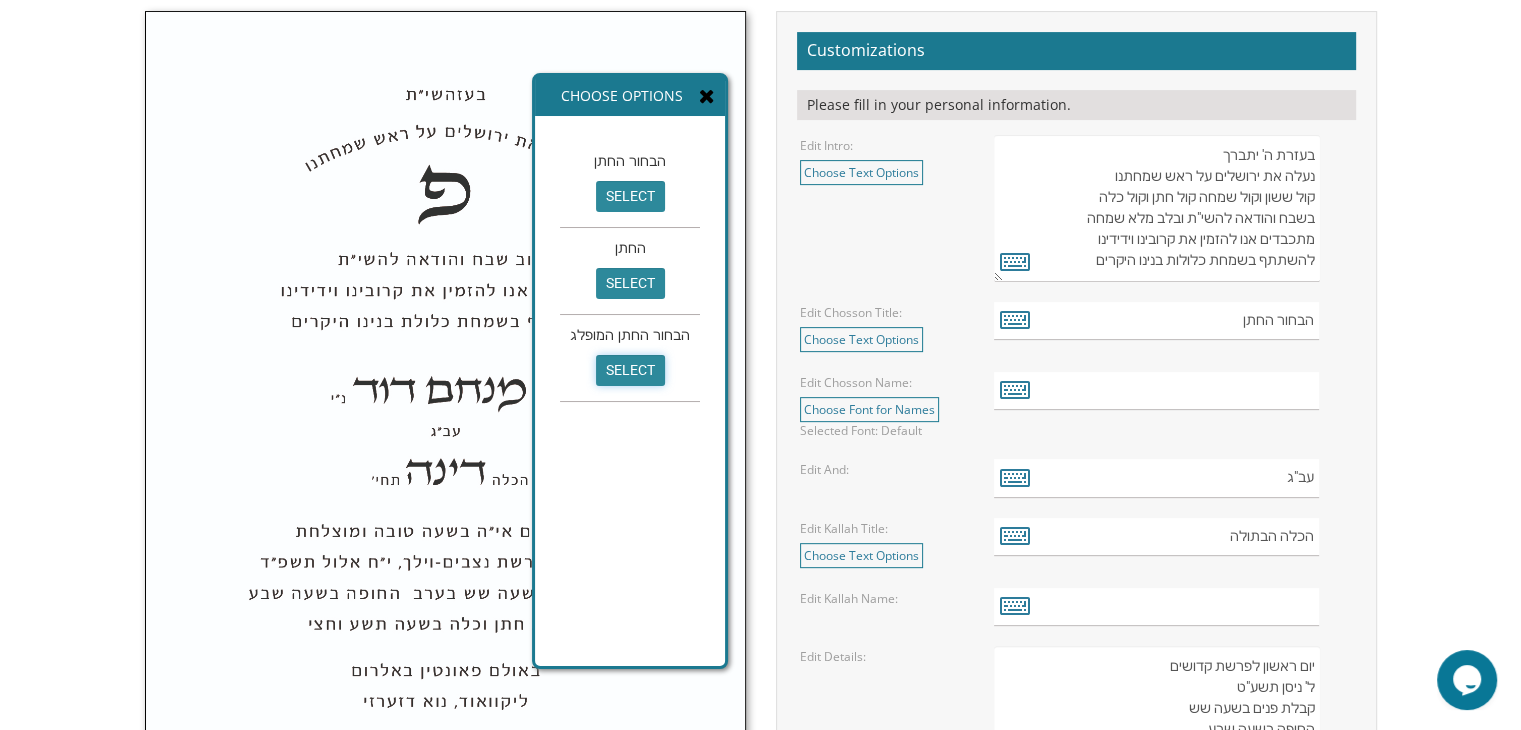 click on "select" at bounding box center [630, 370] 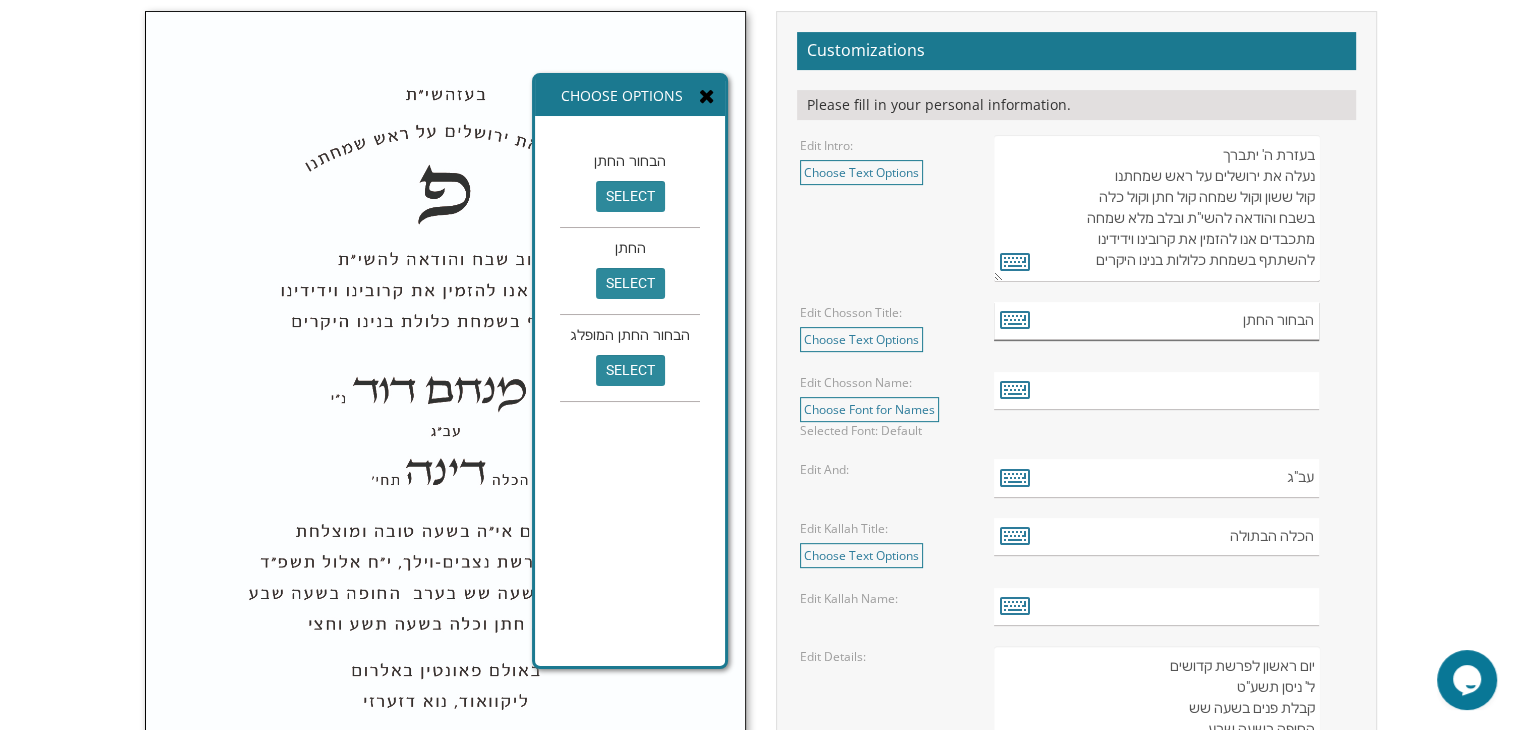 type on "הבחור החתן המופלג" 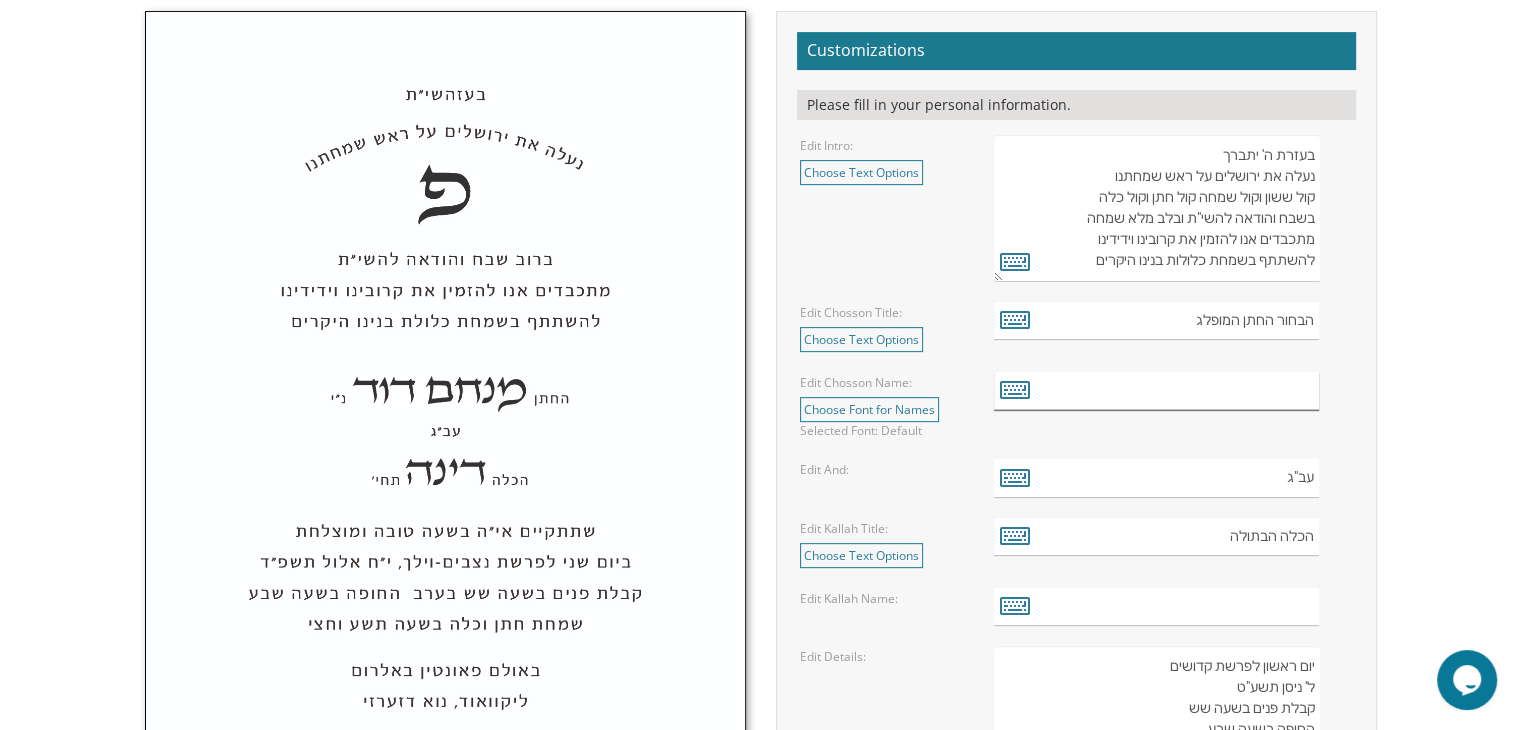 click at bounding box center [1156, 391] 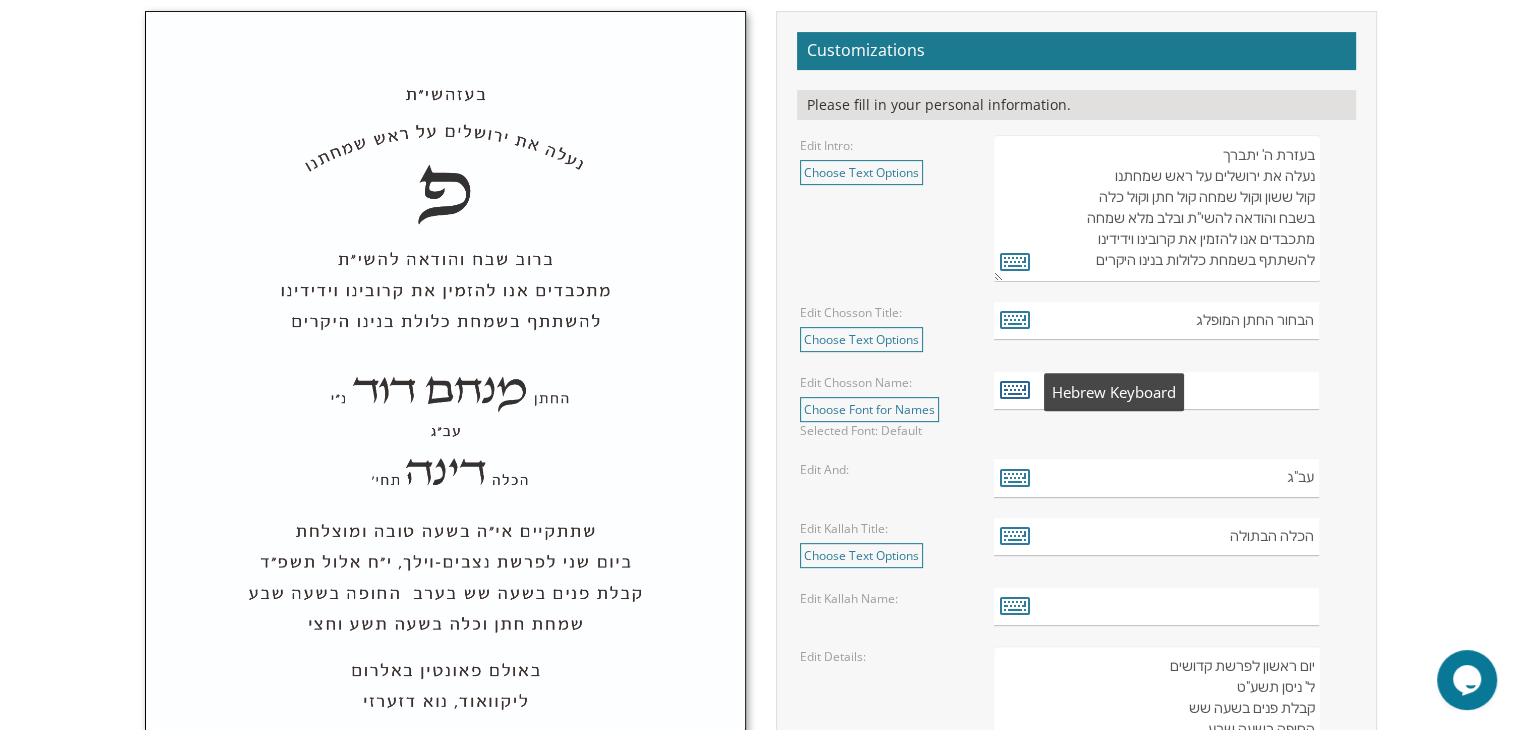 click at bounding box center (1015, 389) 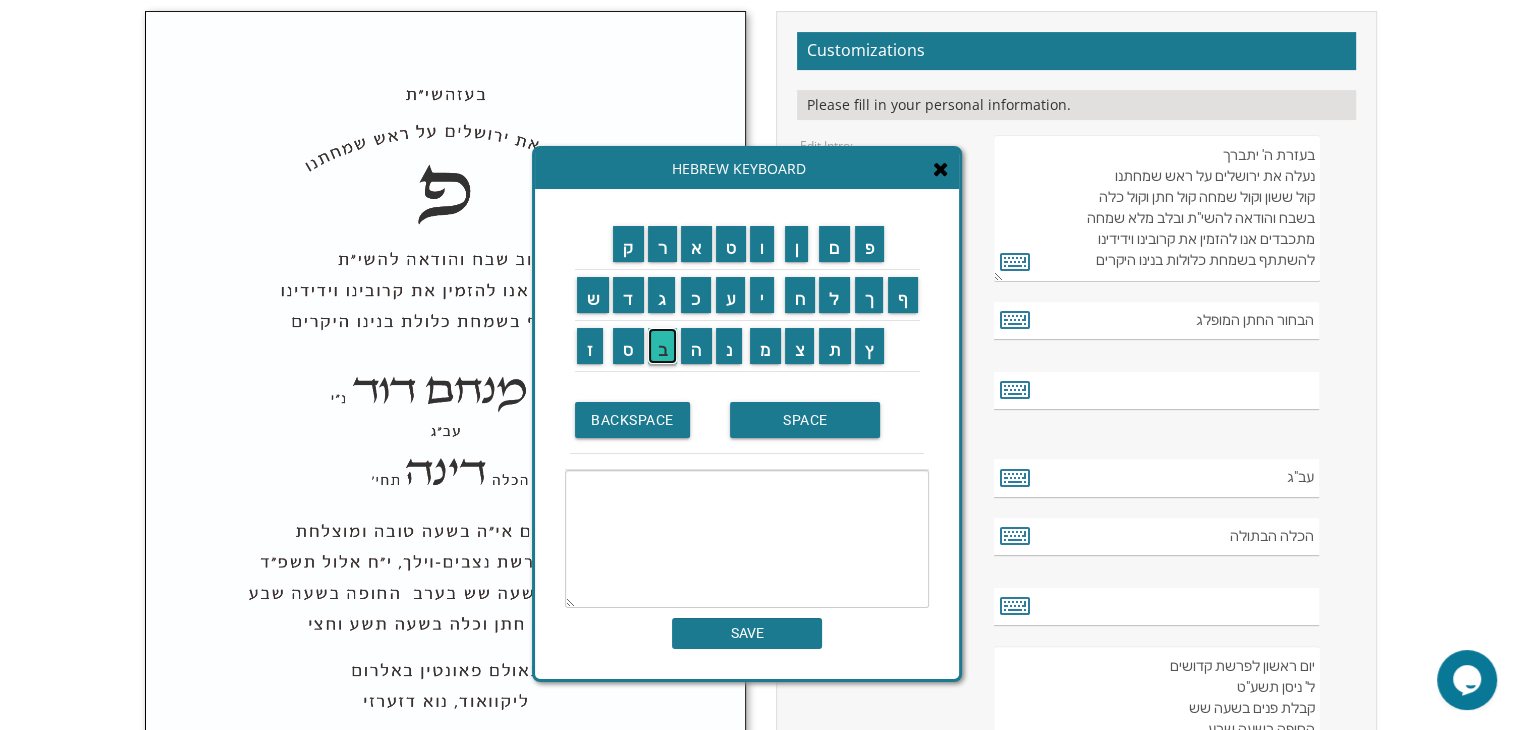 click on "ב" at bounding box center [663, 346] 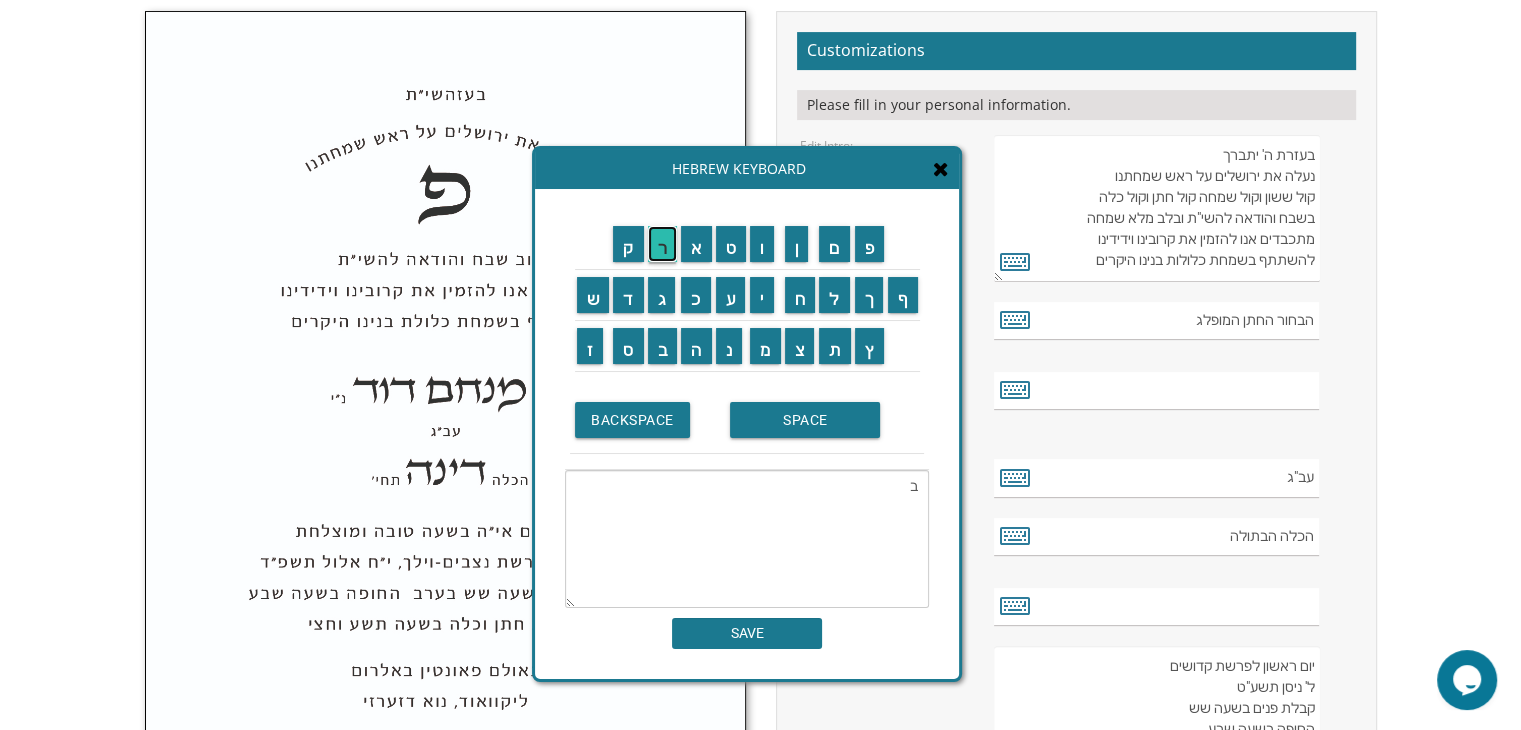 click on "ר" at bounding box center (663, 244) 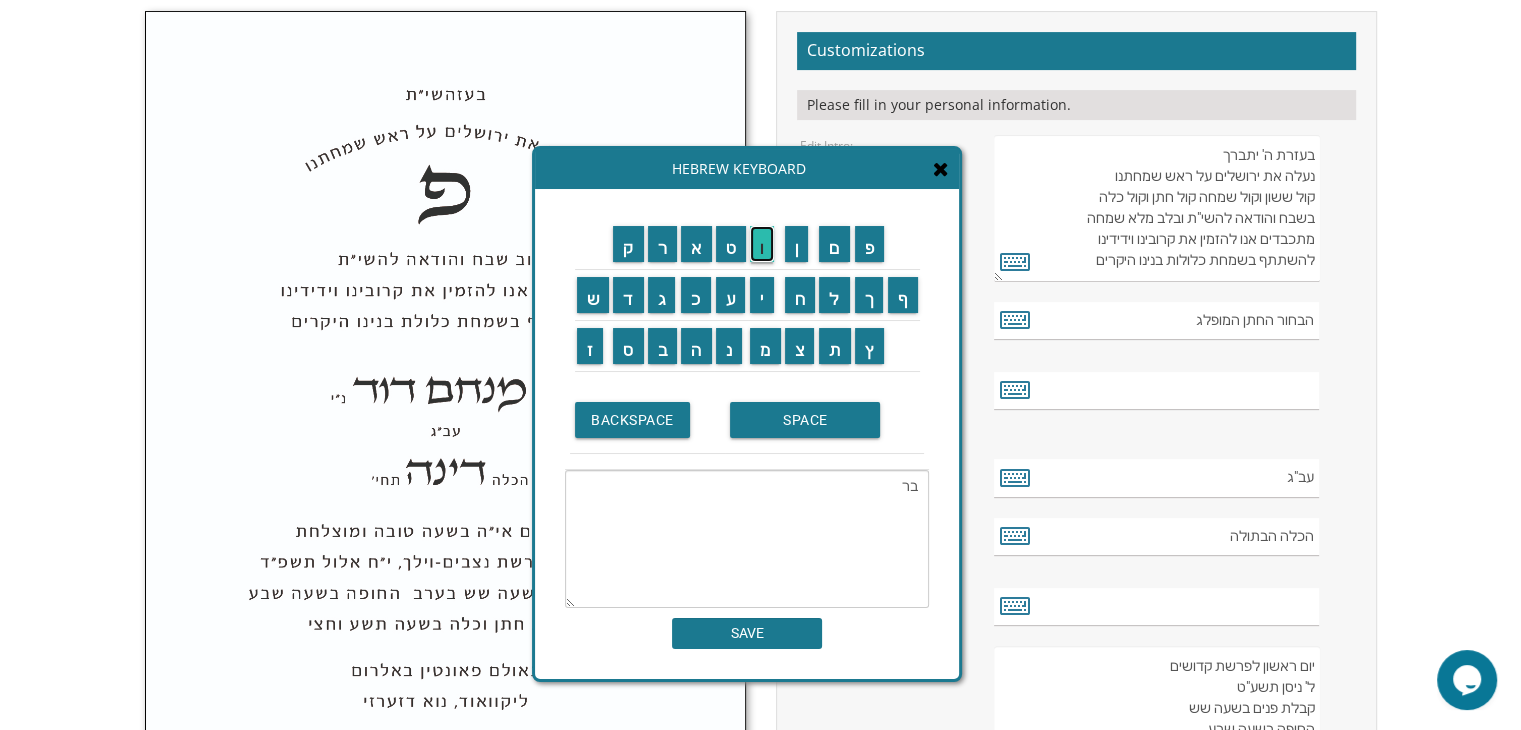 click on "ו" at bounding box center (762, 244) 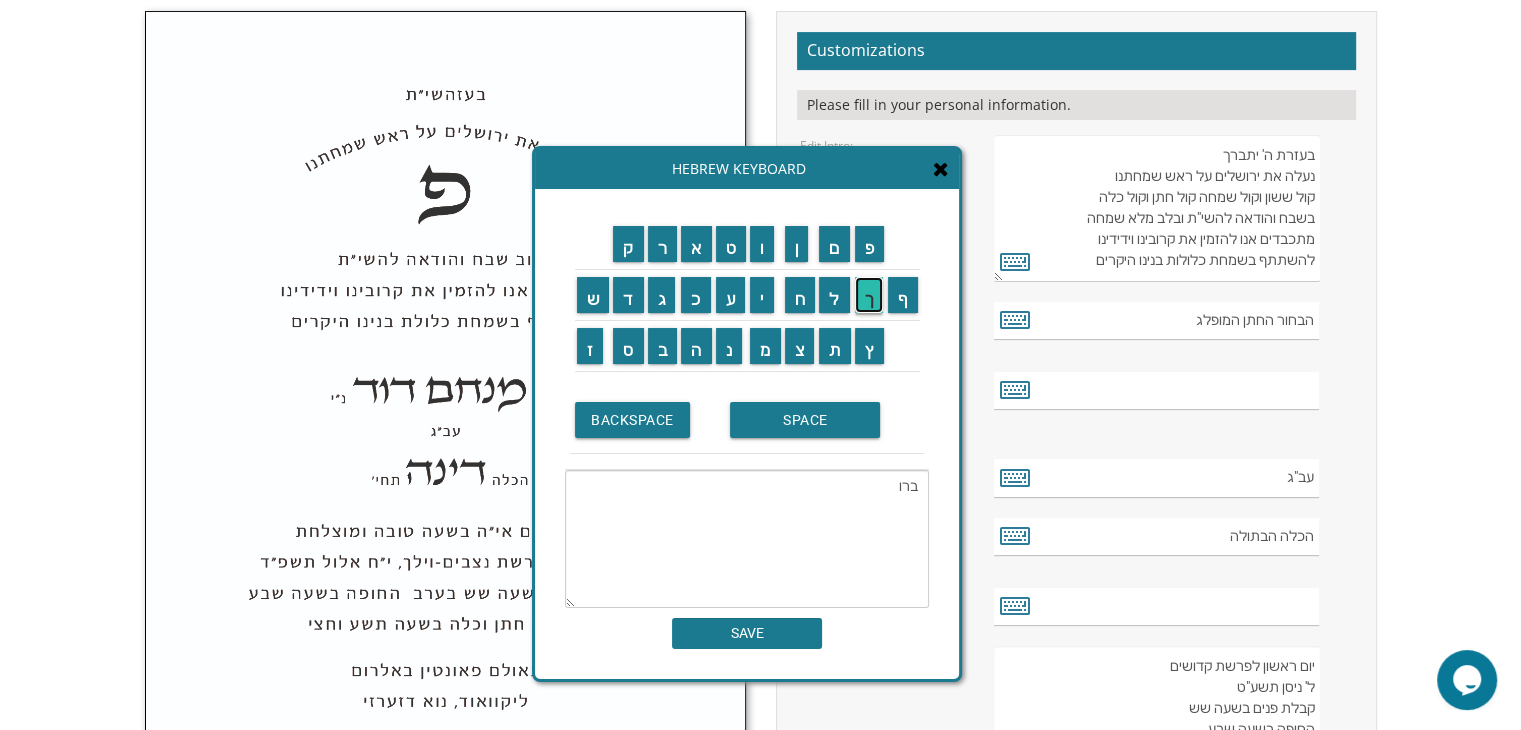 click on "ך" at bounding box center (869, 295) 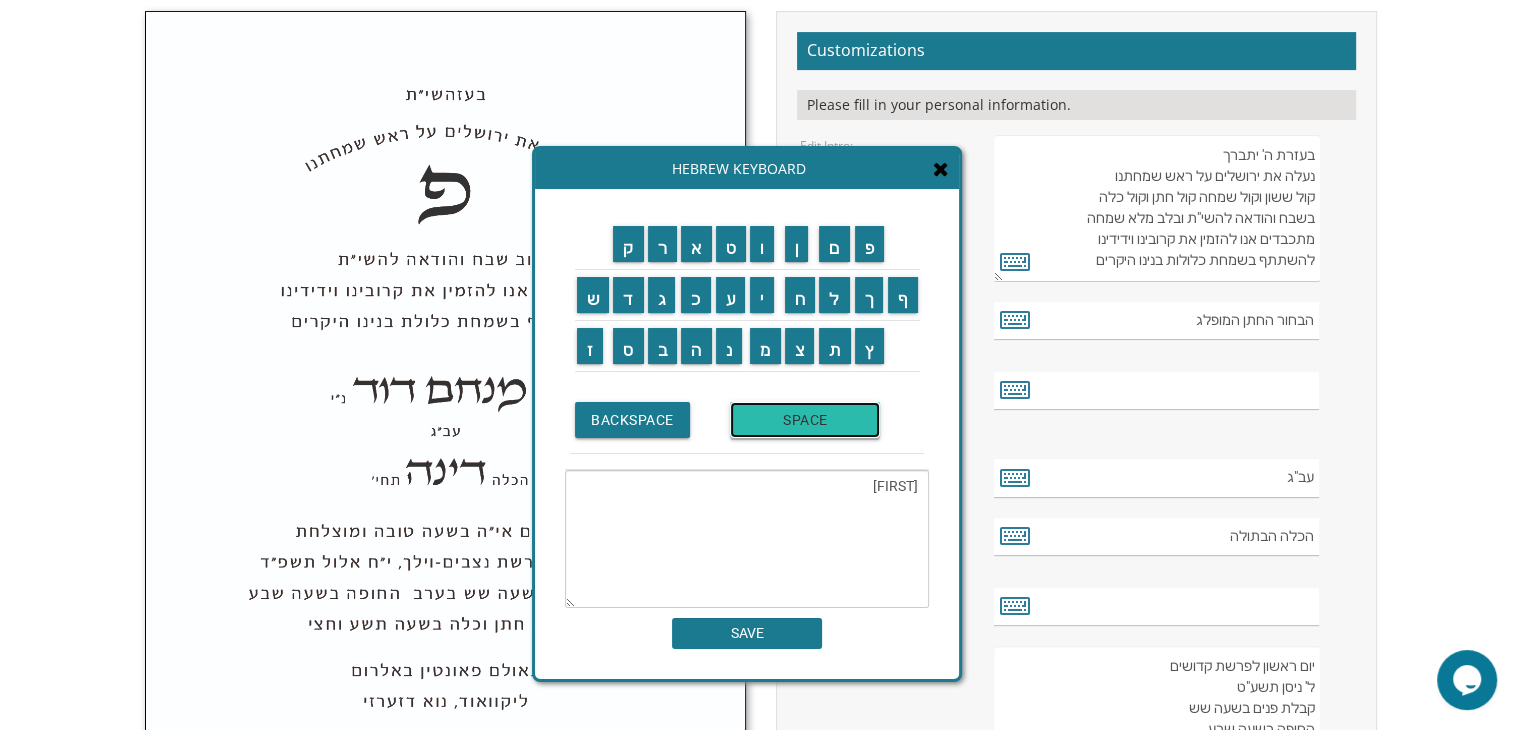 click on "SPACE" at bounding box center (805, 420) 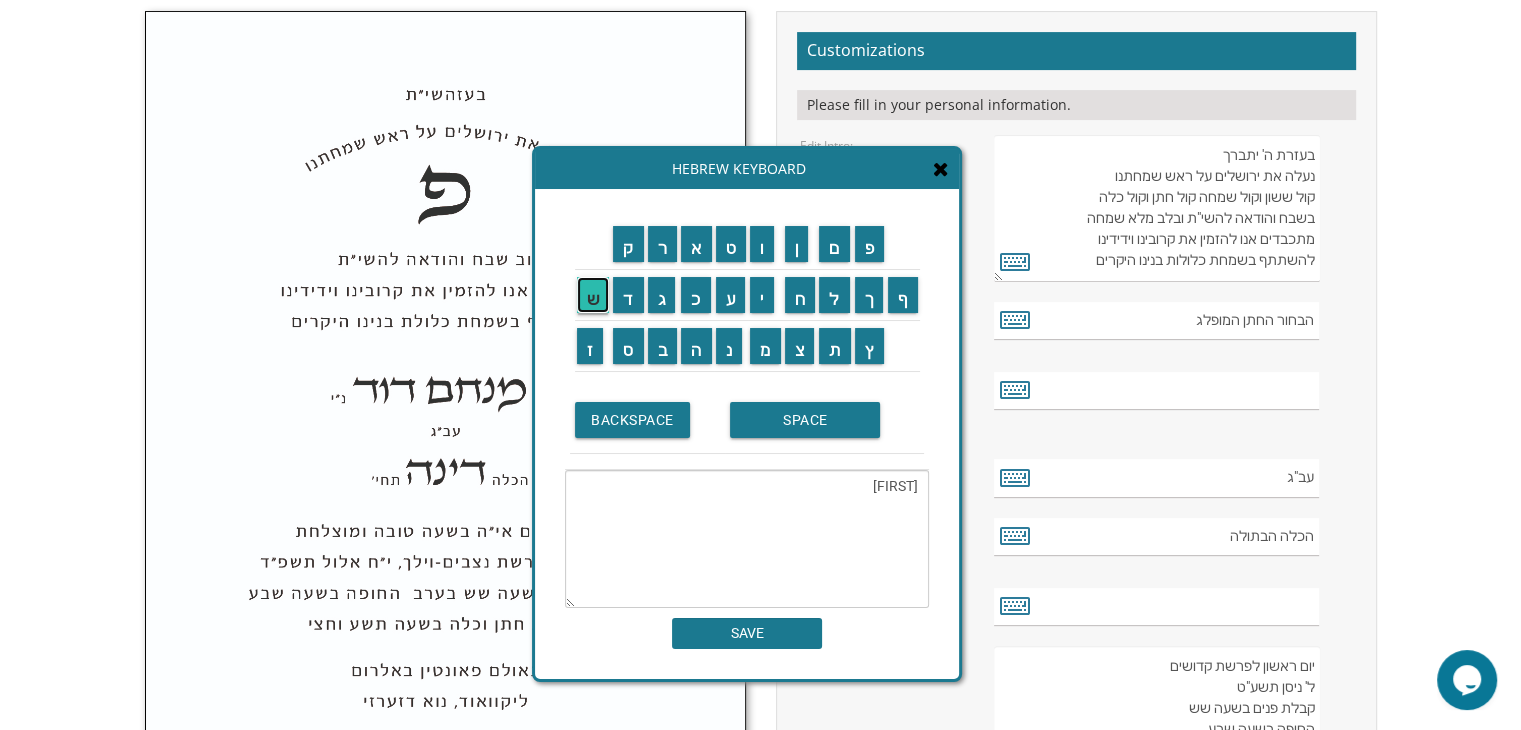 click on "ש" at bounding box center (593, 295) 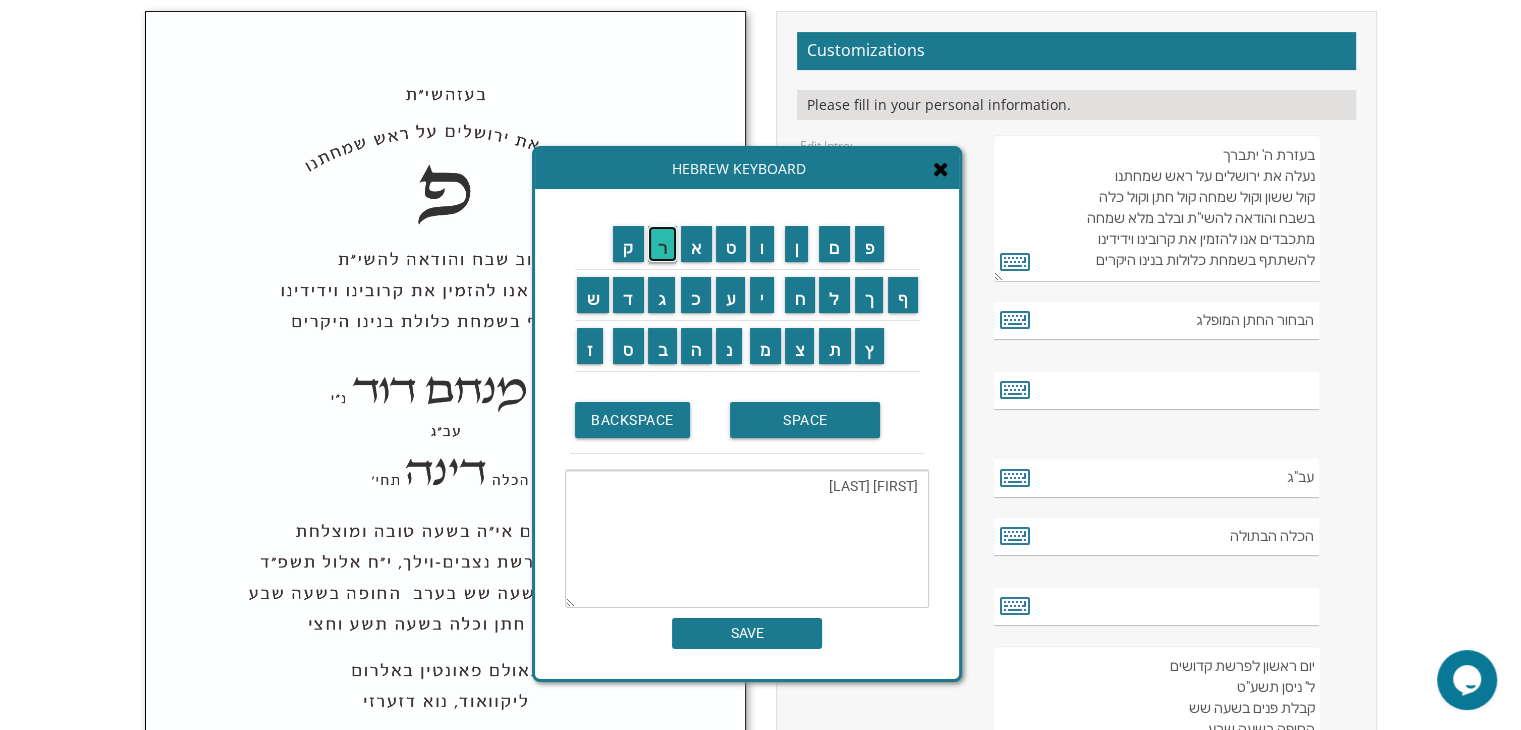 click on "ר" at bounding box center [663, 244] 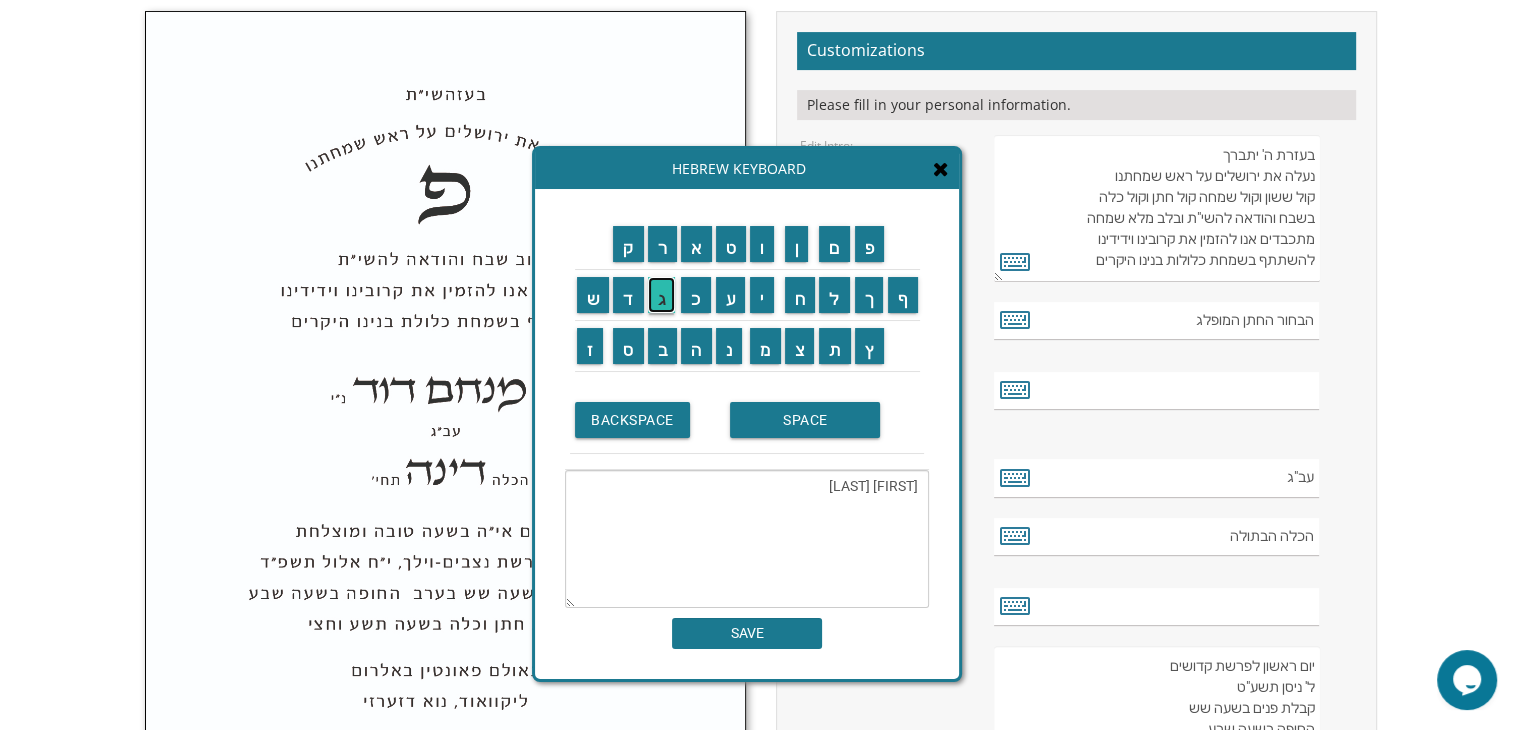 click on "ג" at bounding box center [662, 295] 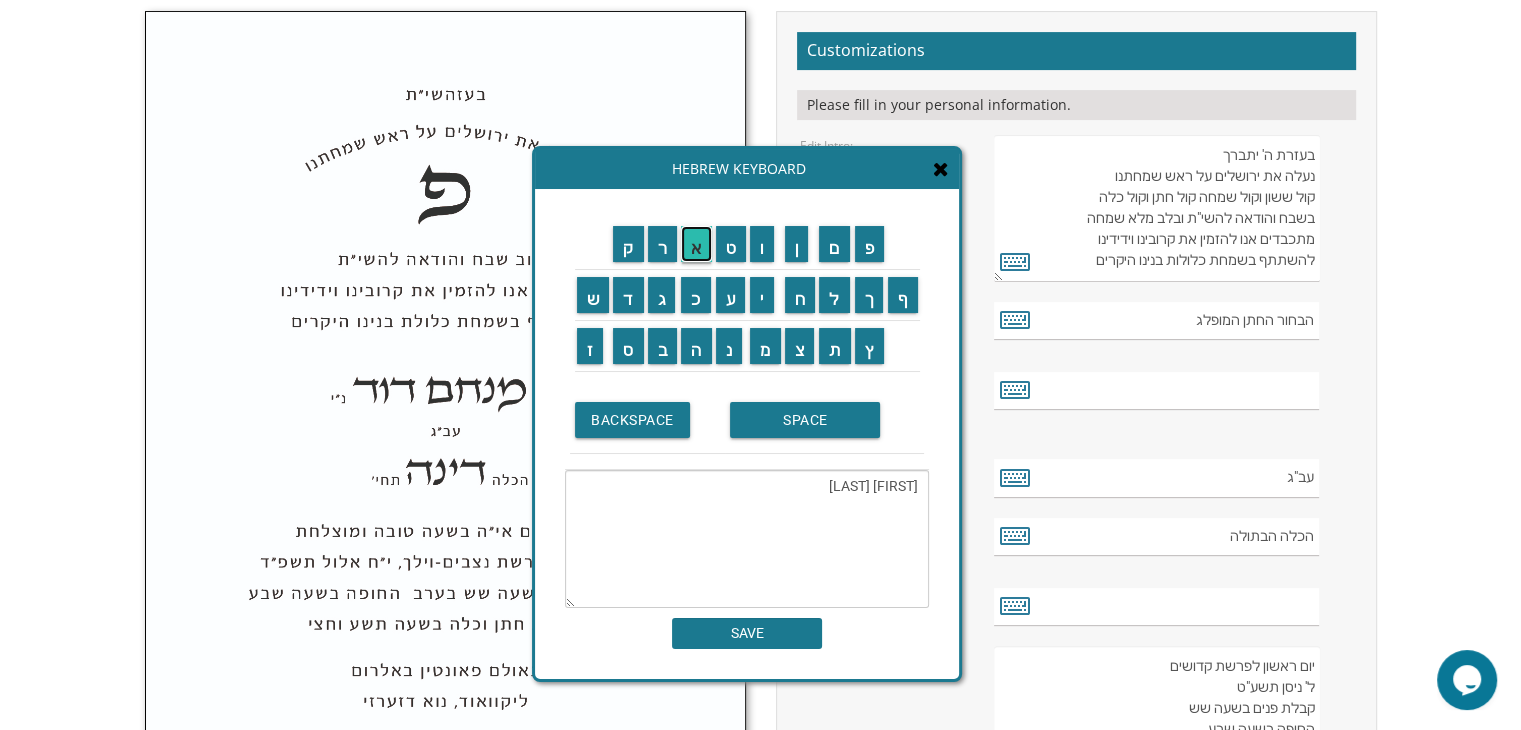 click on "א" at bounding box center (696, 244) 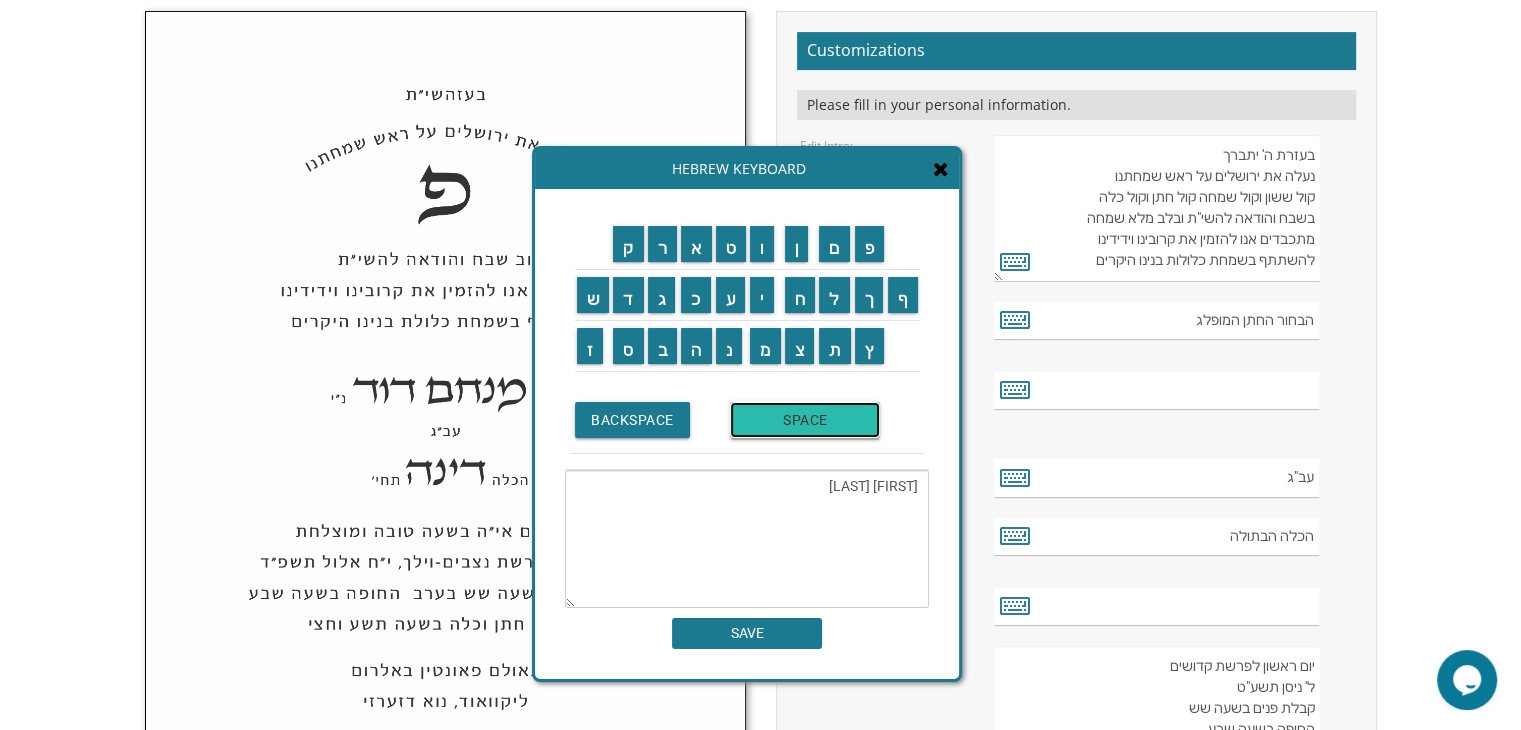 click on "SPACE" at bounding box center [805, 420] 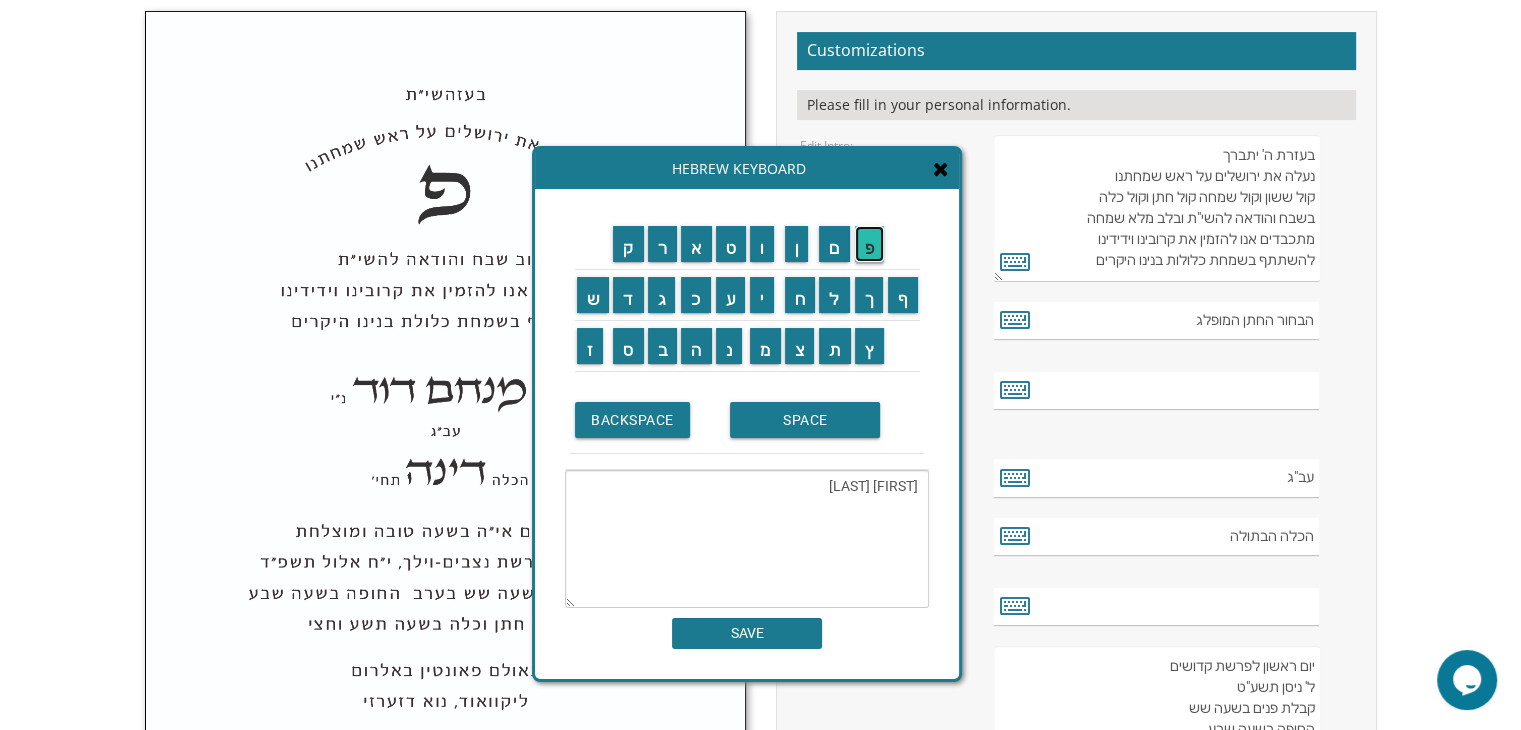 click on "פ" at bounding box center (870, 244) 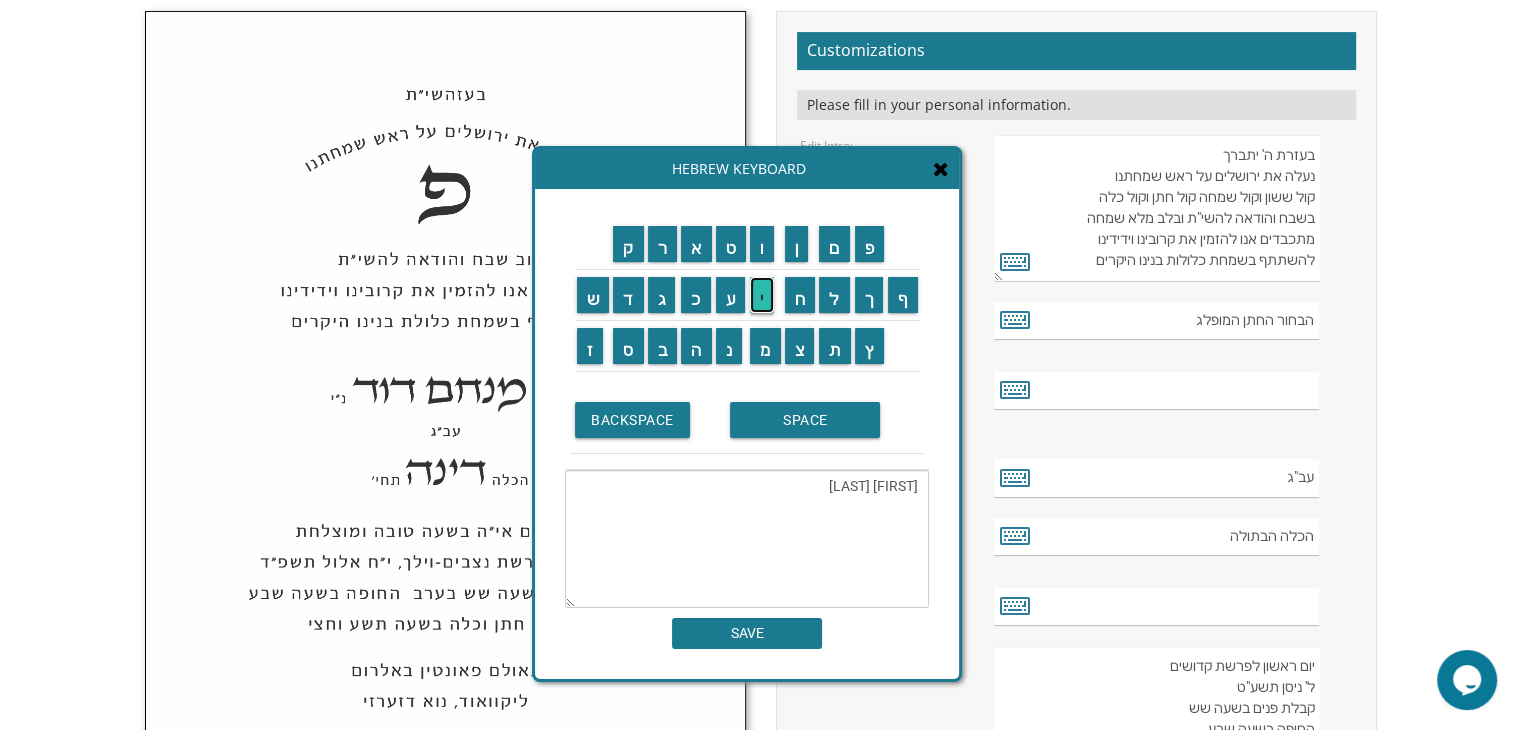 click on "י" at bounding box center (762, 295) 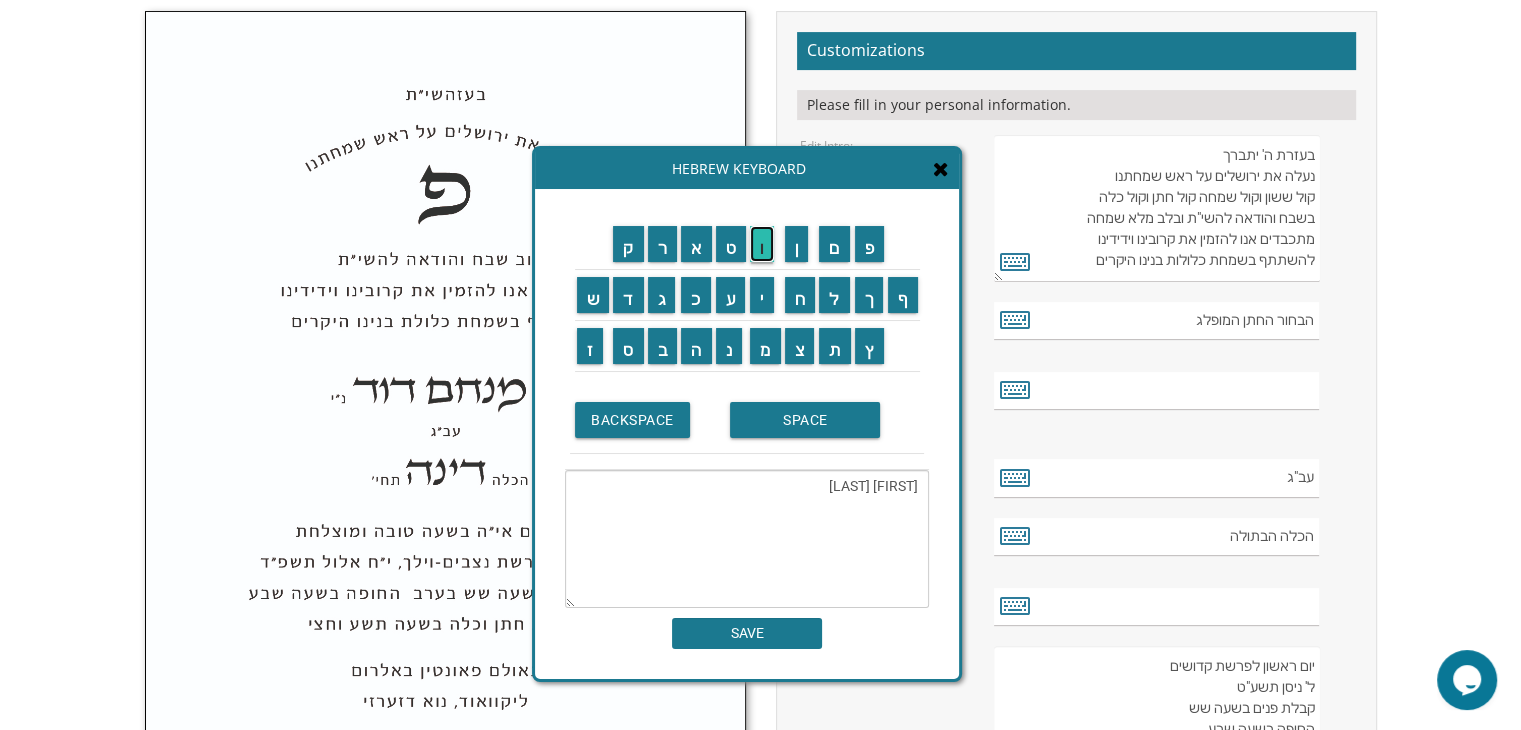 click on "ו" at bounding box center [762, 244] 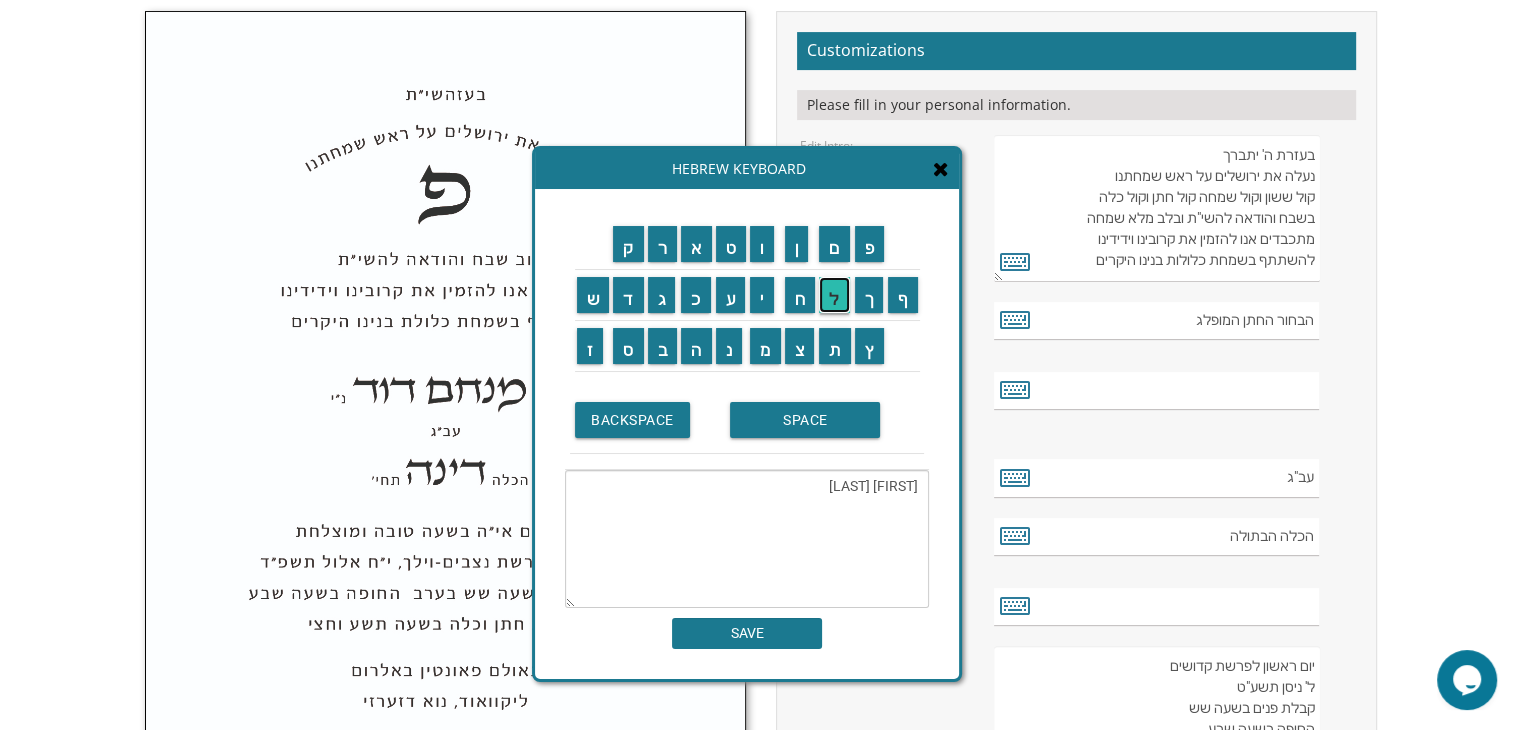 click on "ל" at bounding box center [834, 295] 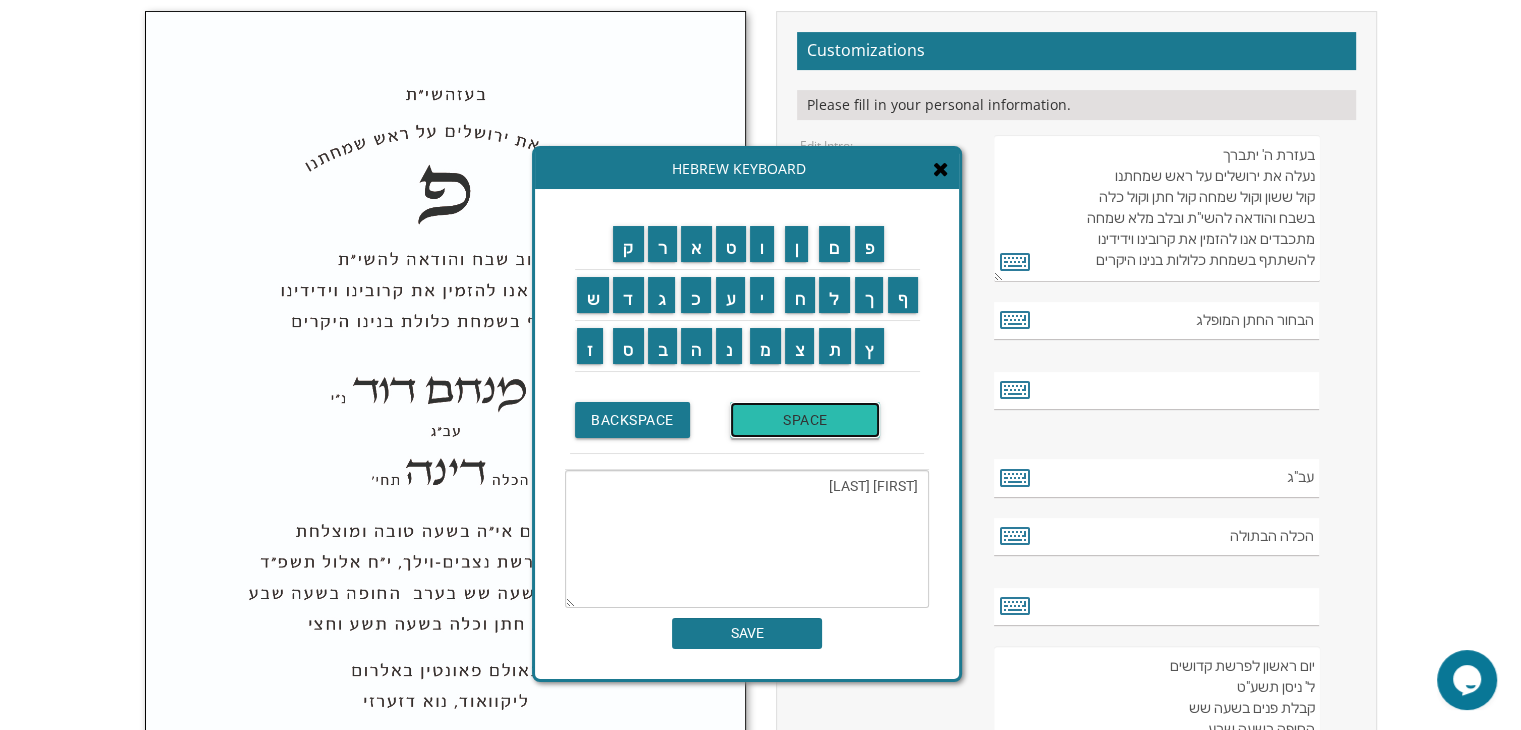 click on "SPACE" at bounding box center [805, 420] 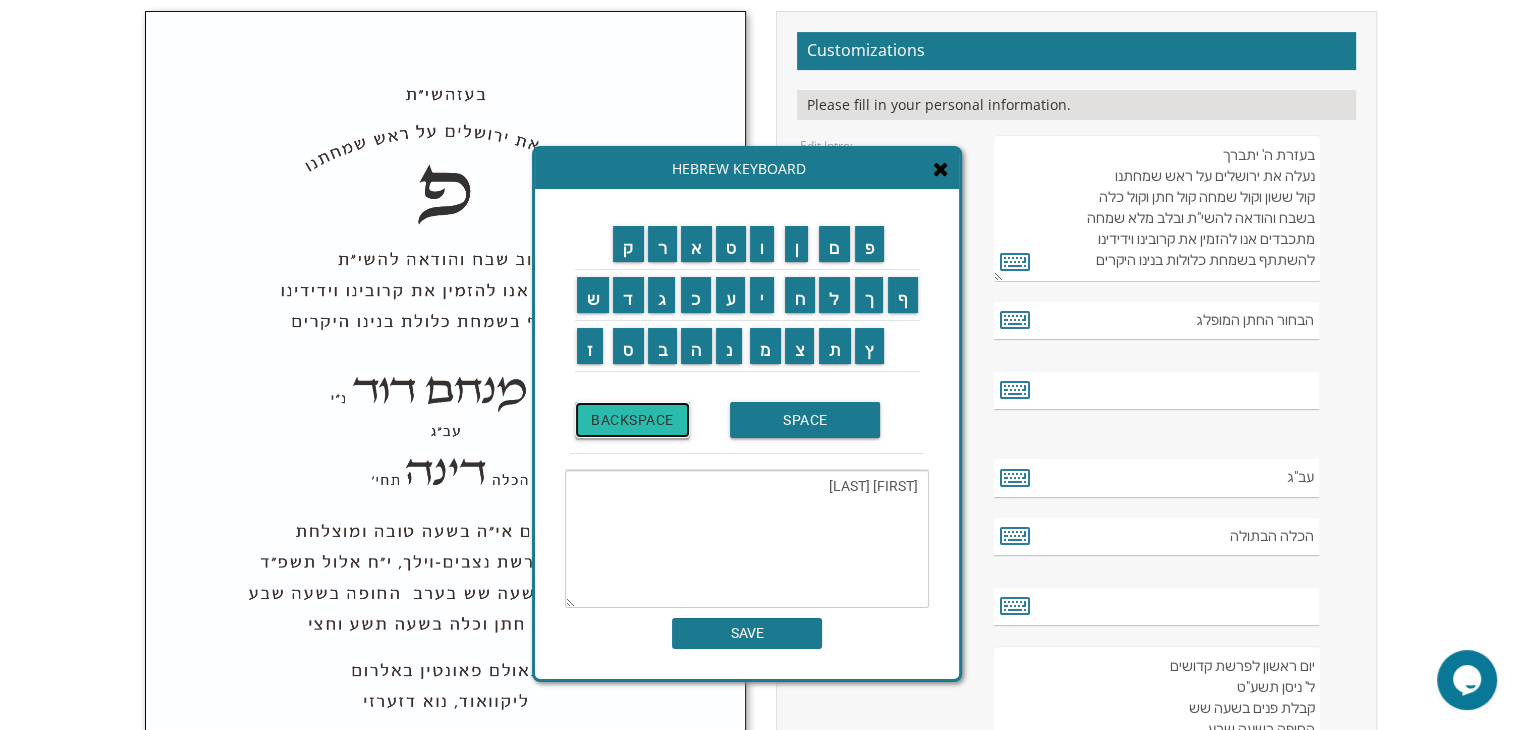 click on "BACKSPACE" at bounding box center [632, 420] 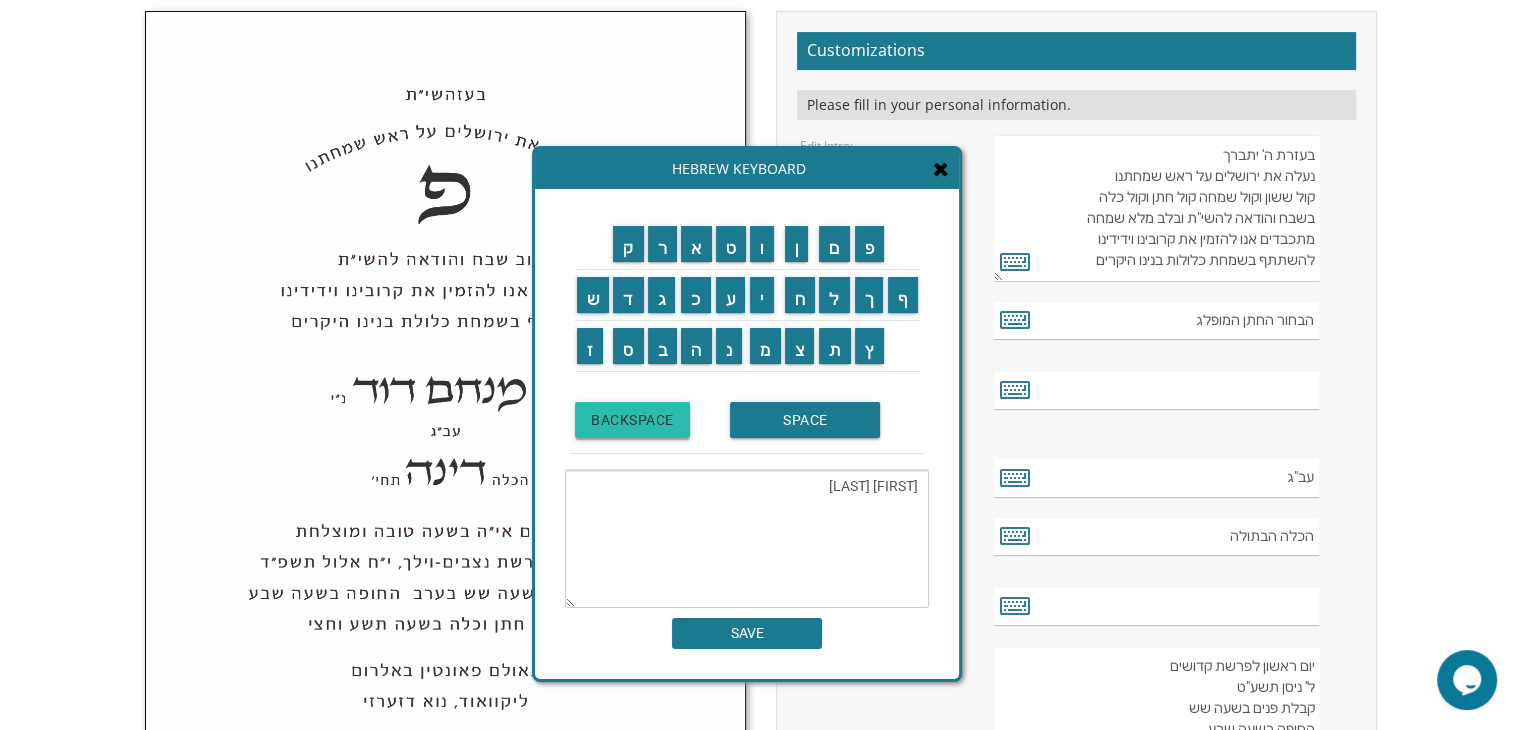 type on "[FIRST] [LAST]" 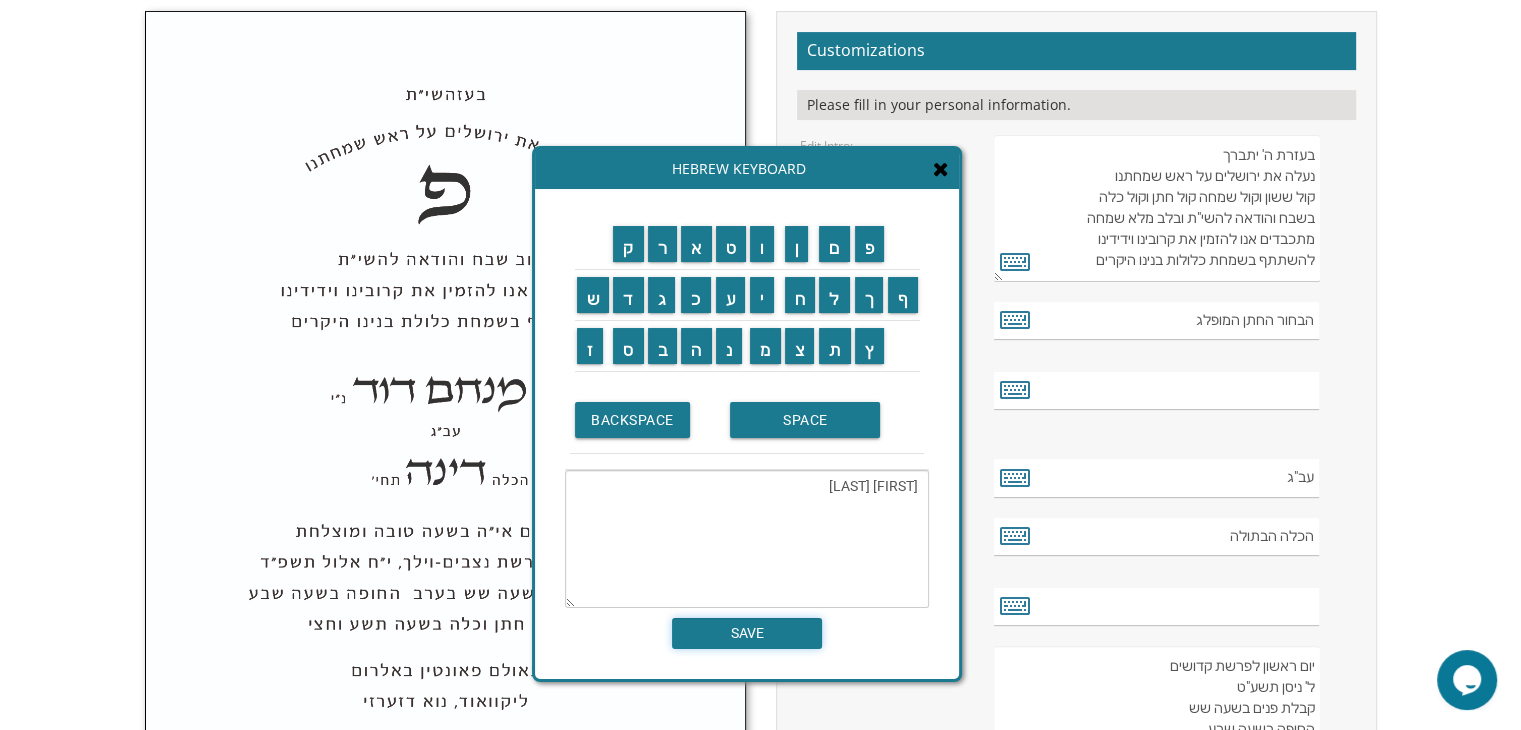 click on "SAVE" at bounding box center [747, 633] 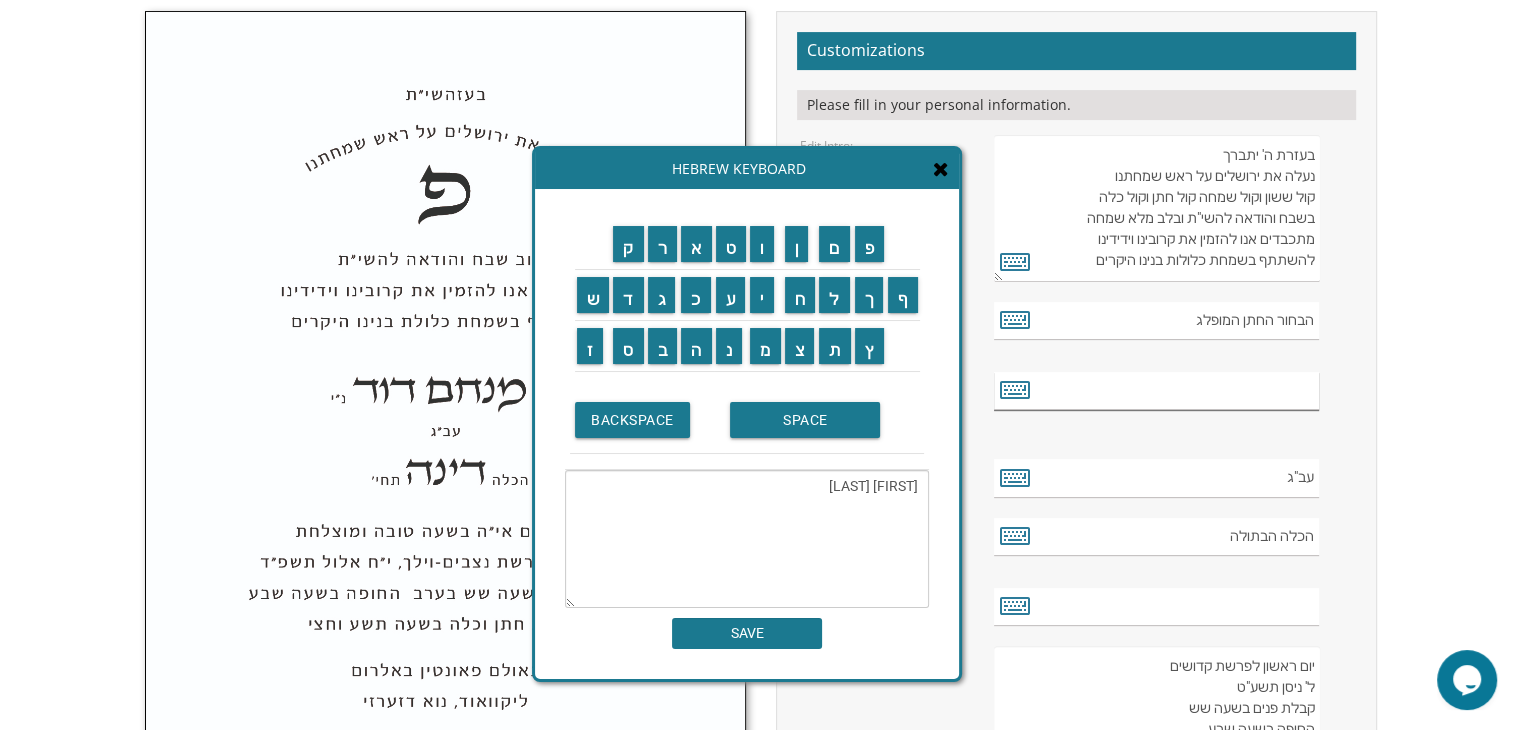 type on "[FIRST] [LAST]" 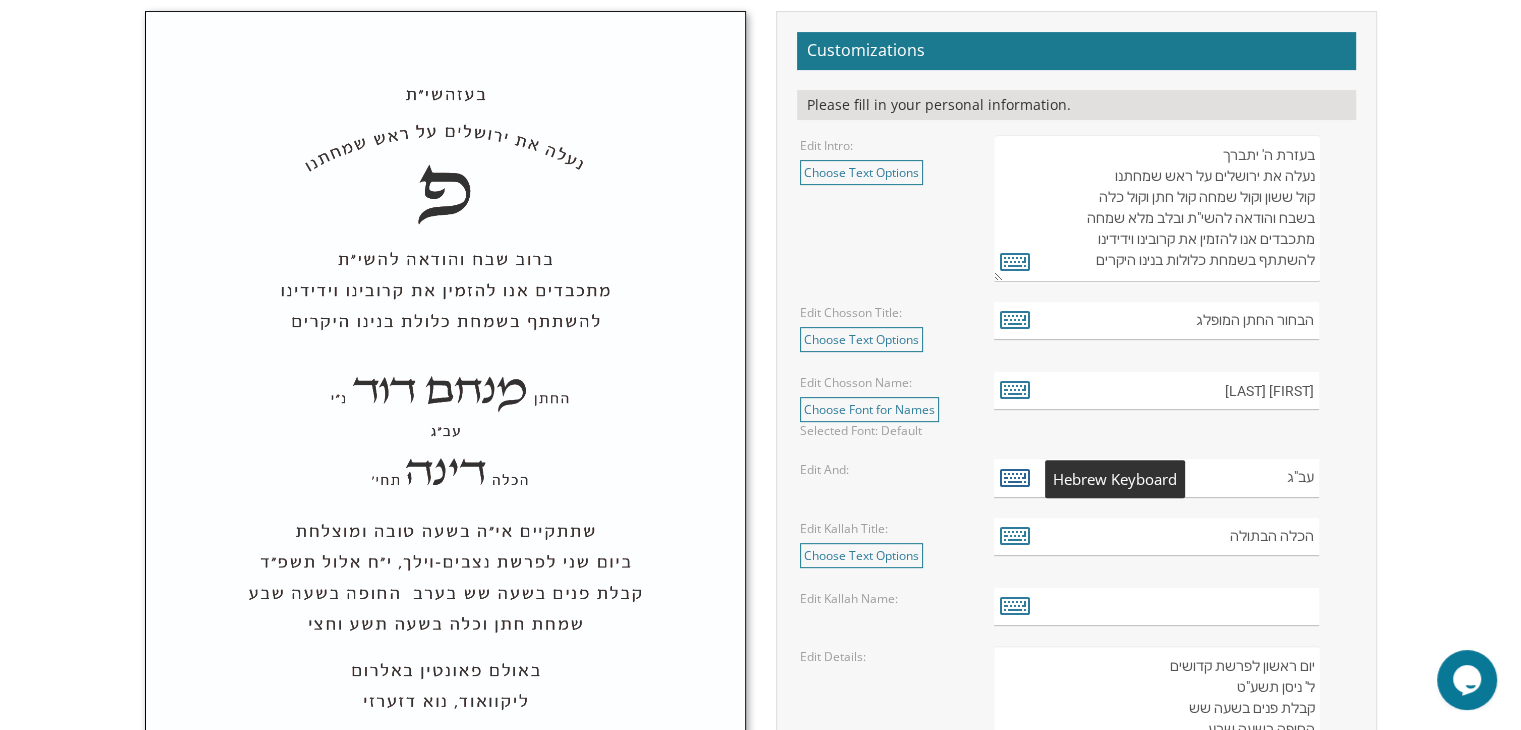 click at bounding box center [1015, 477] 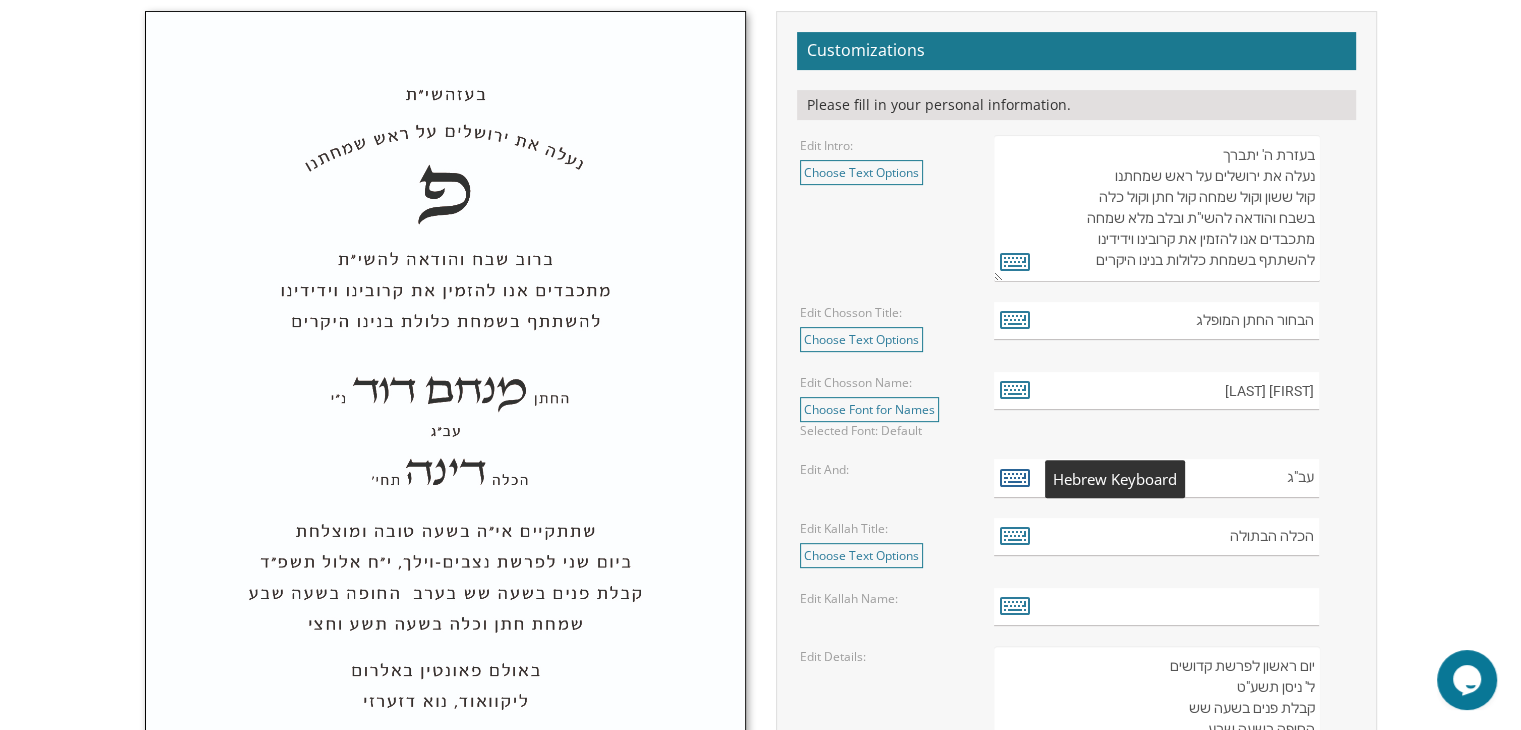 type on "עב"ג" 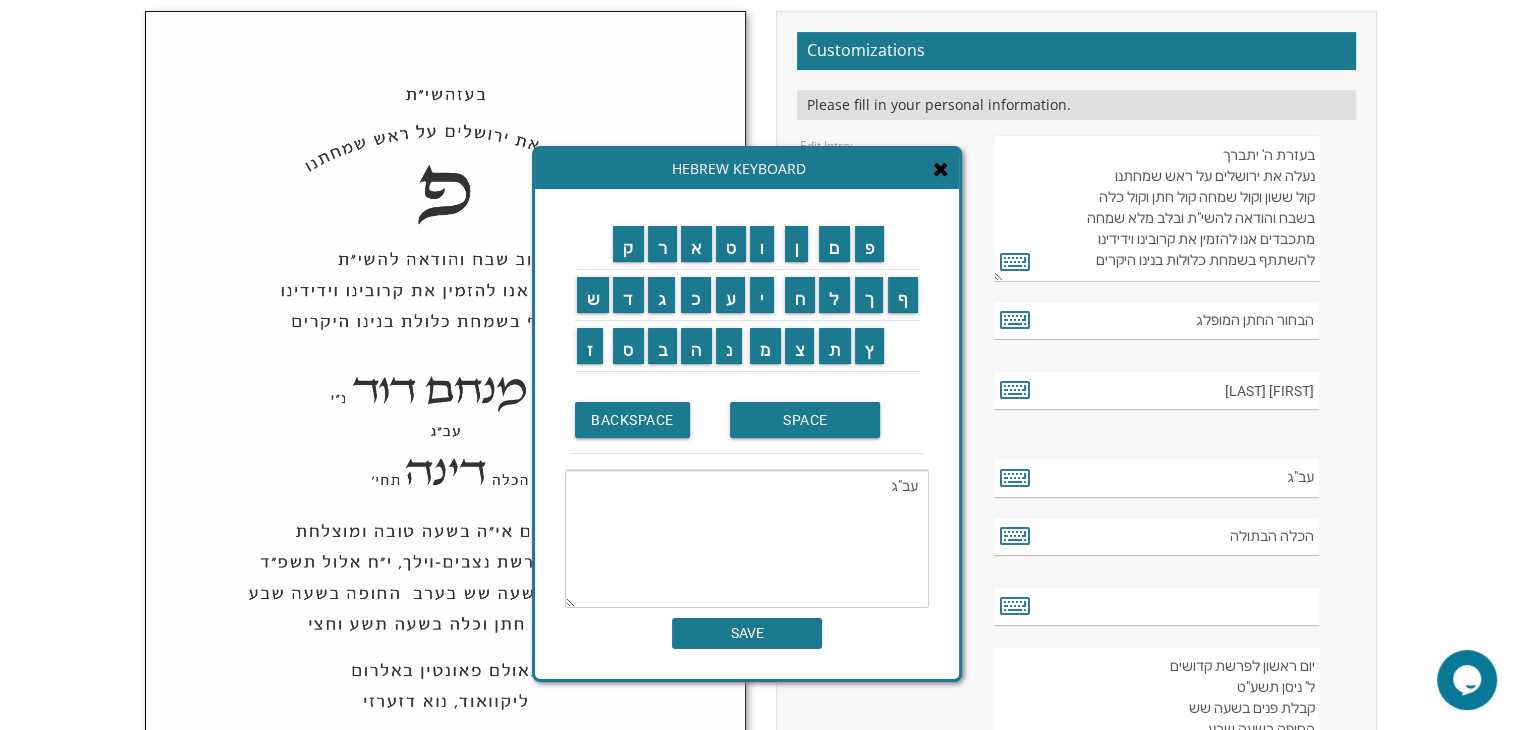 click on "Hebrew Keyboard" at bounding box center [747, 169] 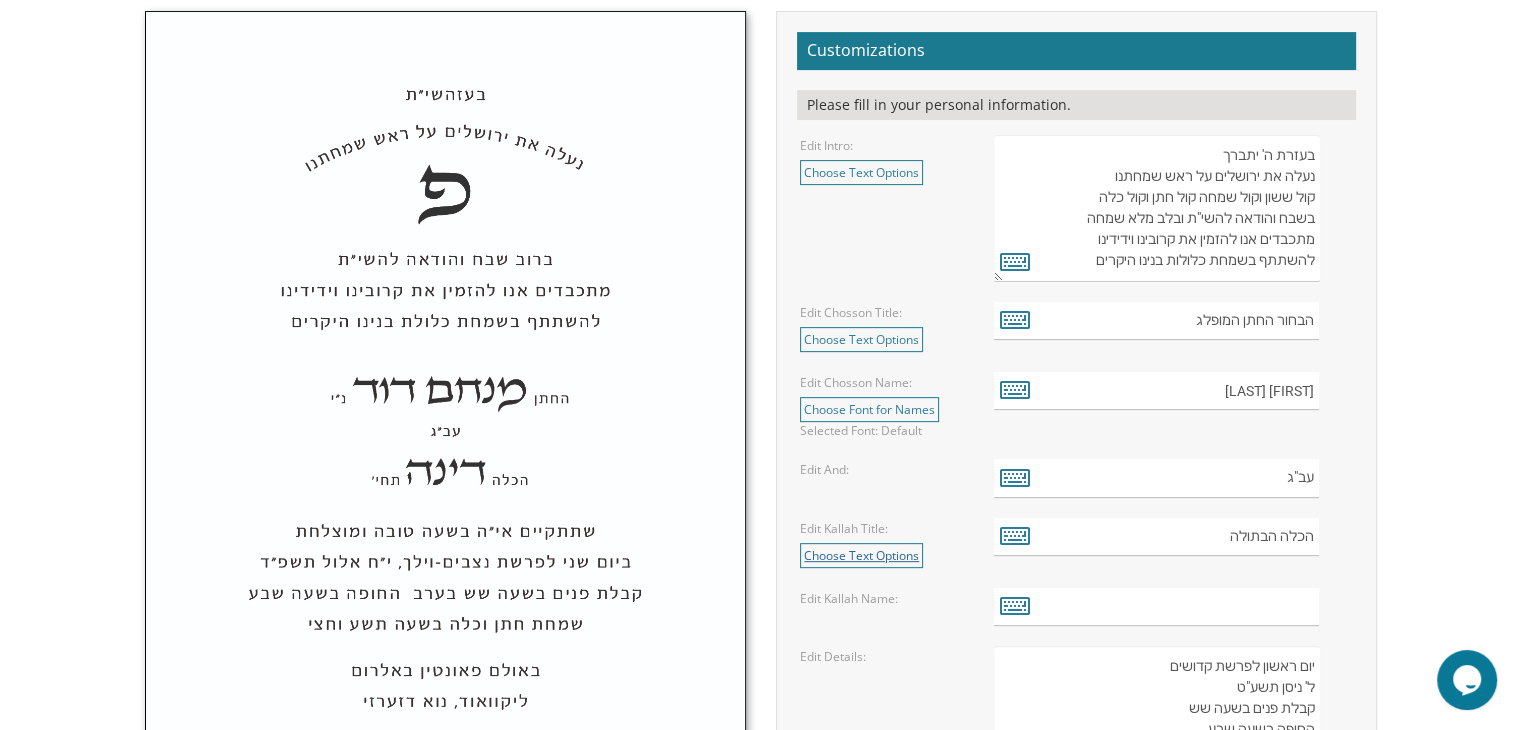 click on "Choose Text Options" at bounding box center [861, 555] 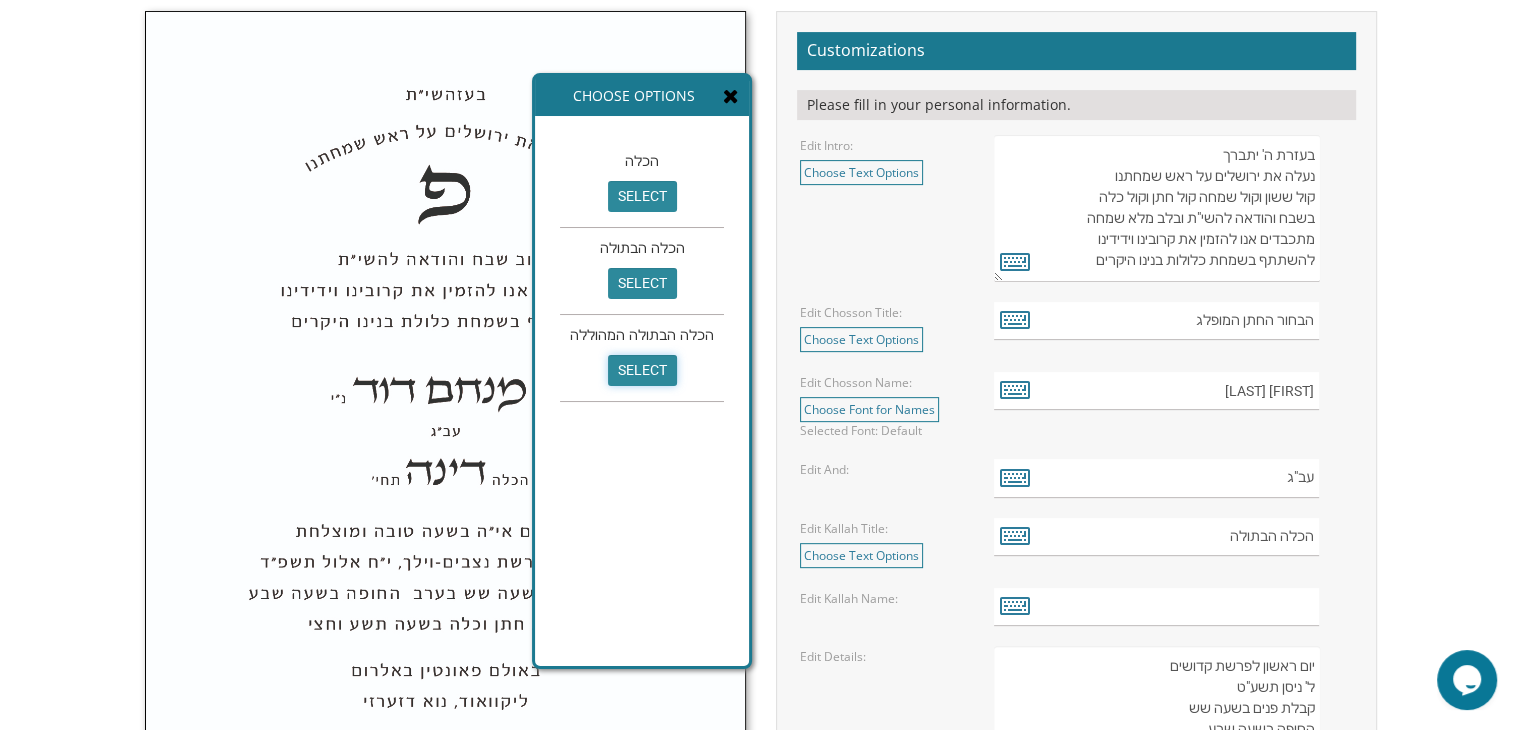 click on "select" at bounding box center [642, 370] 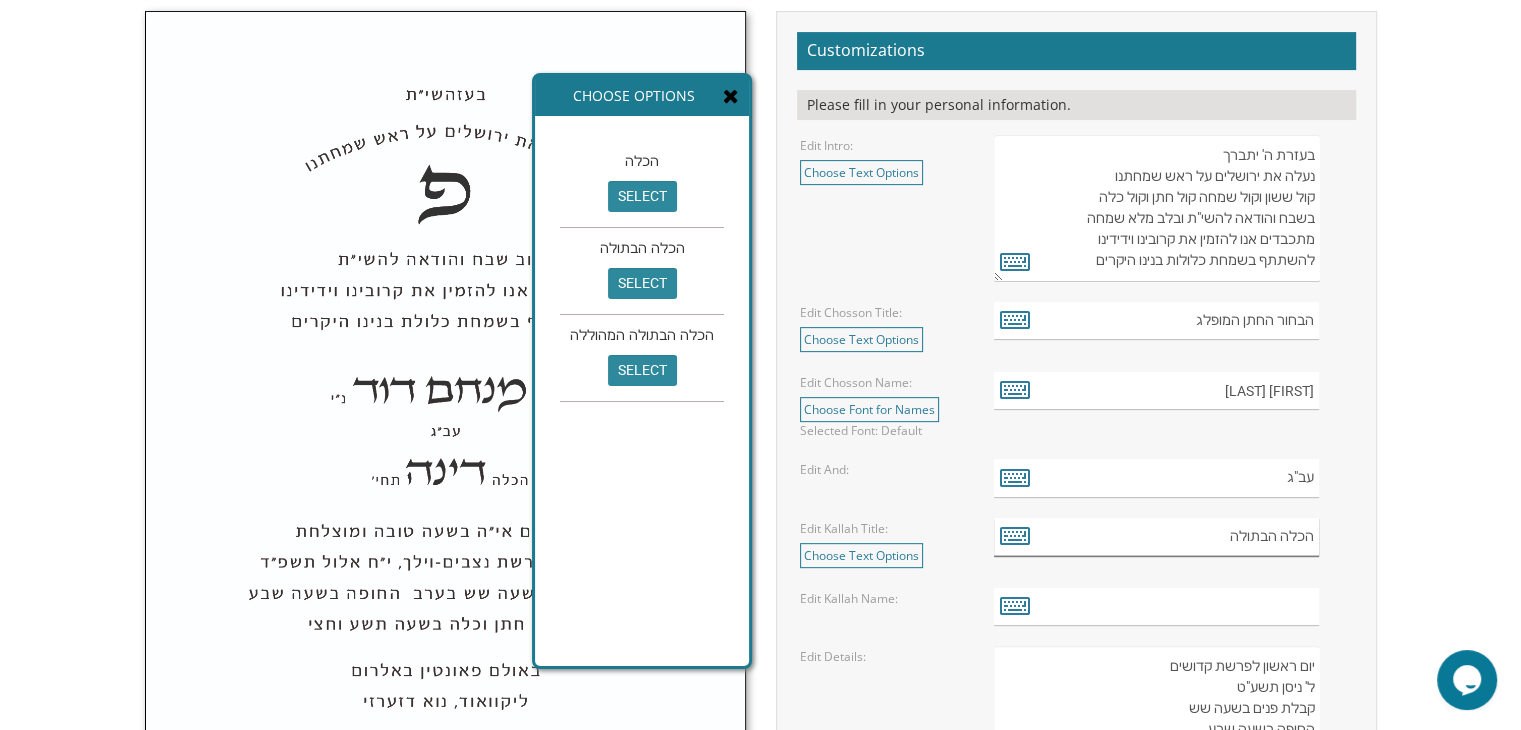 type on "הכלה הבתולה המהוללה" 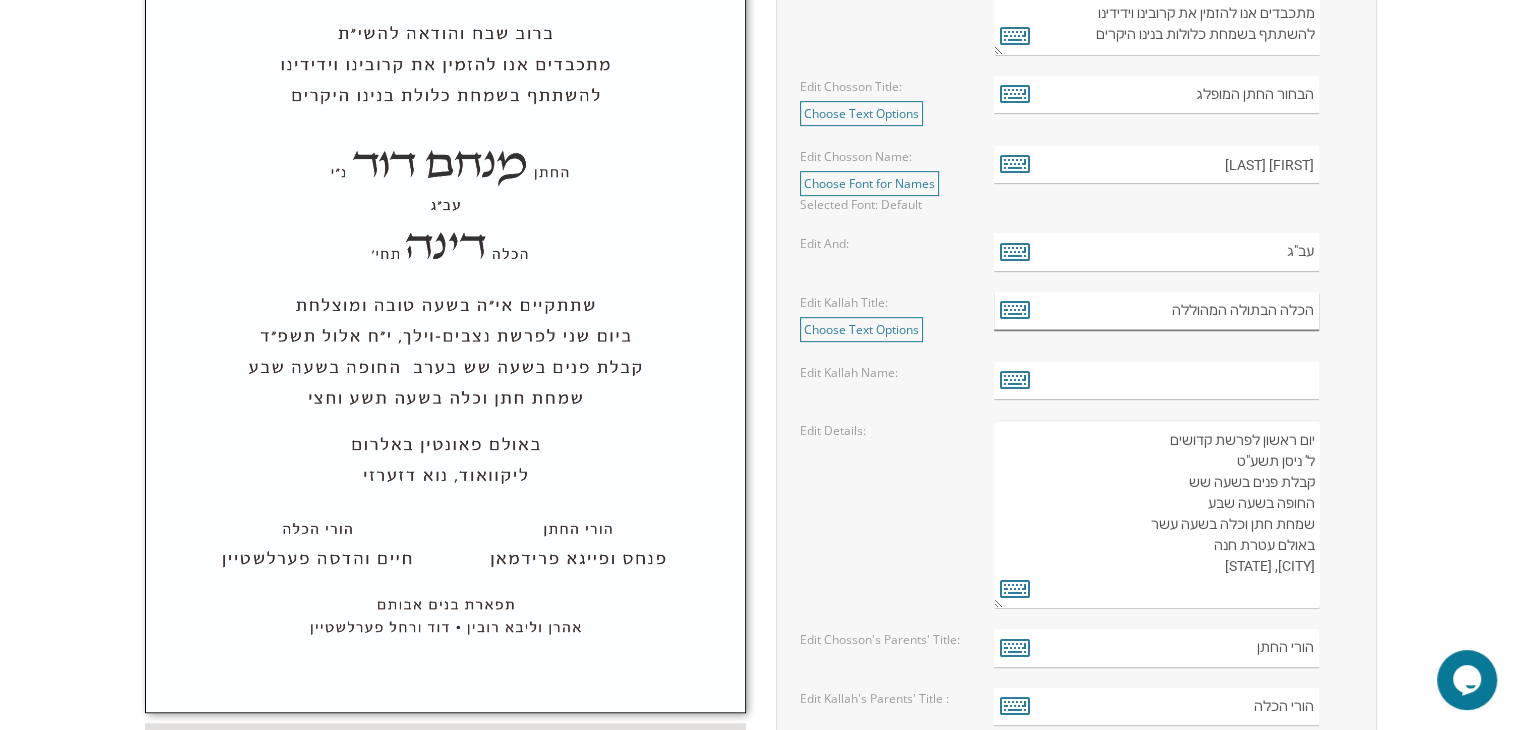 scroll, scrollTop: 925, scrollLeft: 0, axis: vertical 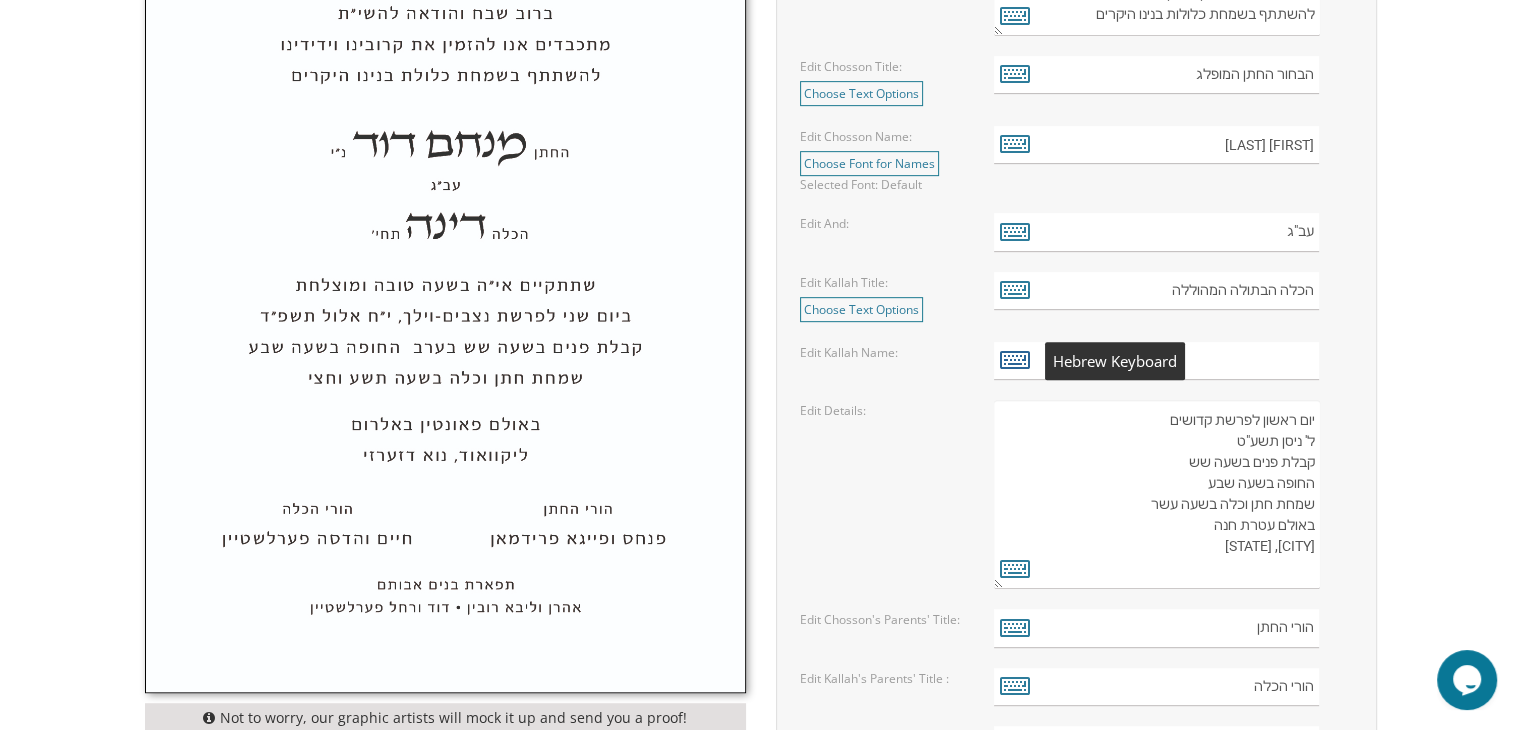 click at bounding box center (1015, 359) 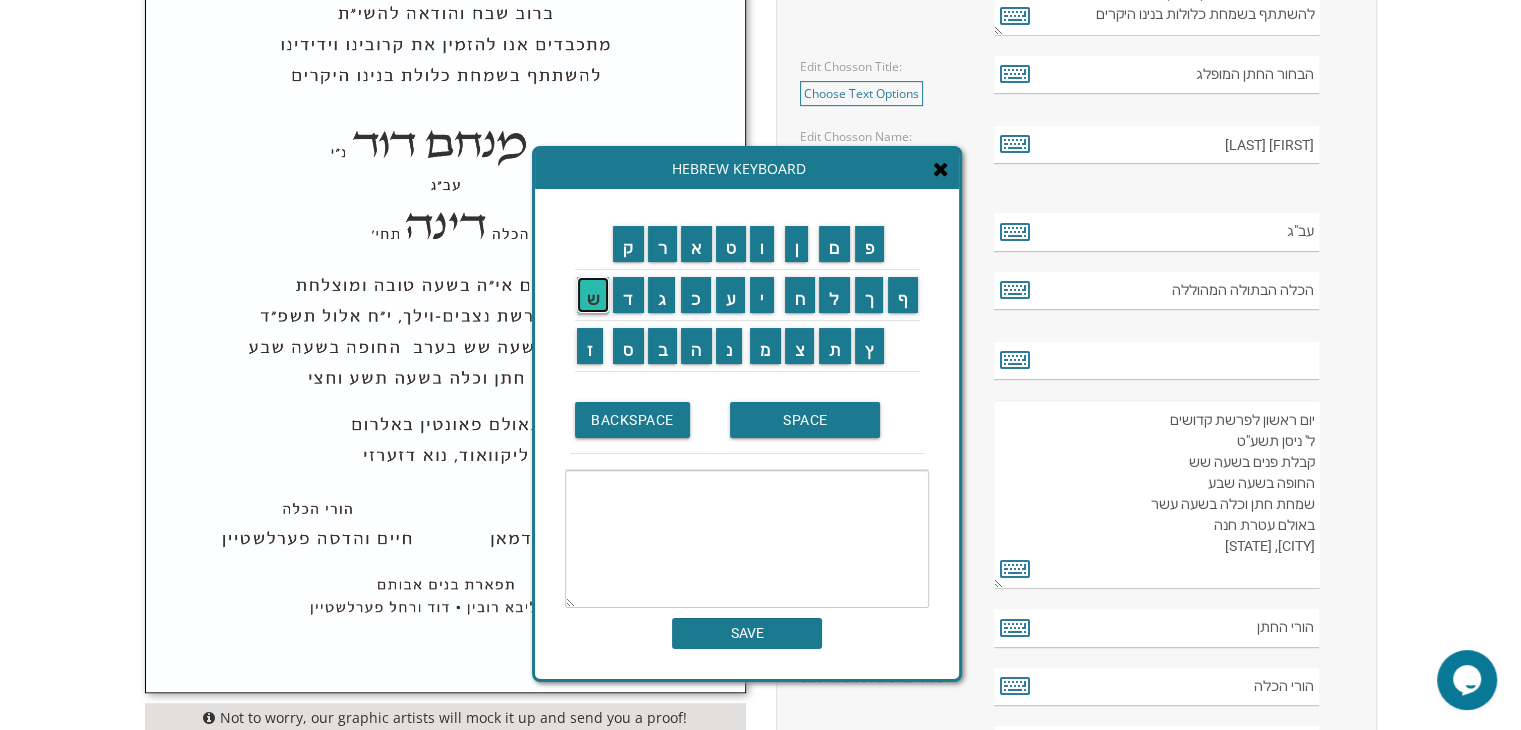 click on "ש" at bounding box center [593, 295] 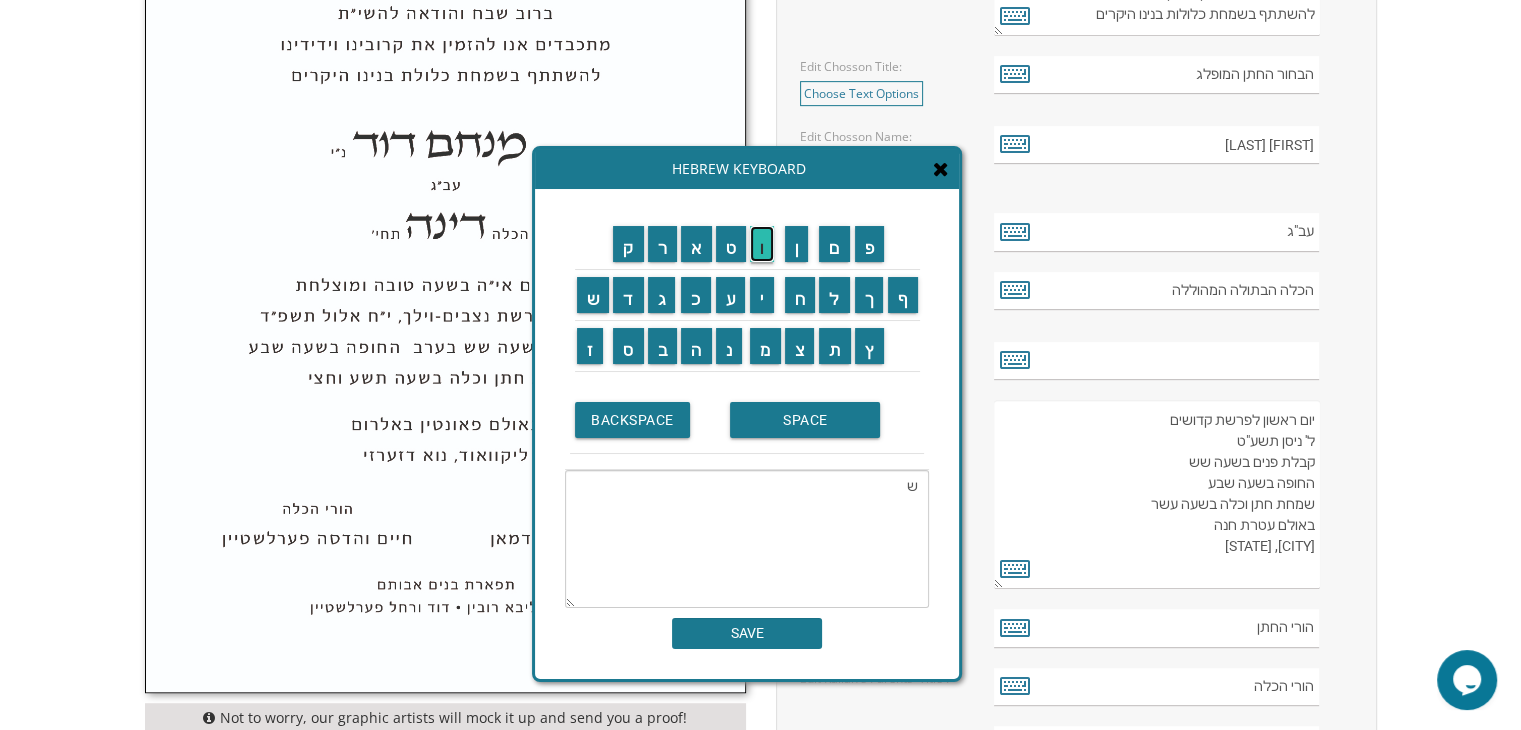 click on "ו" at bounding box center (762, 244) 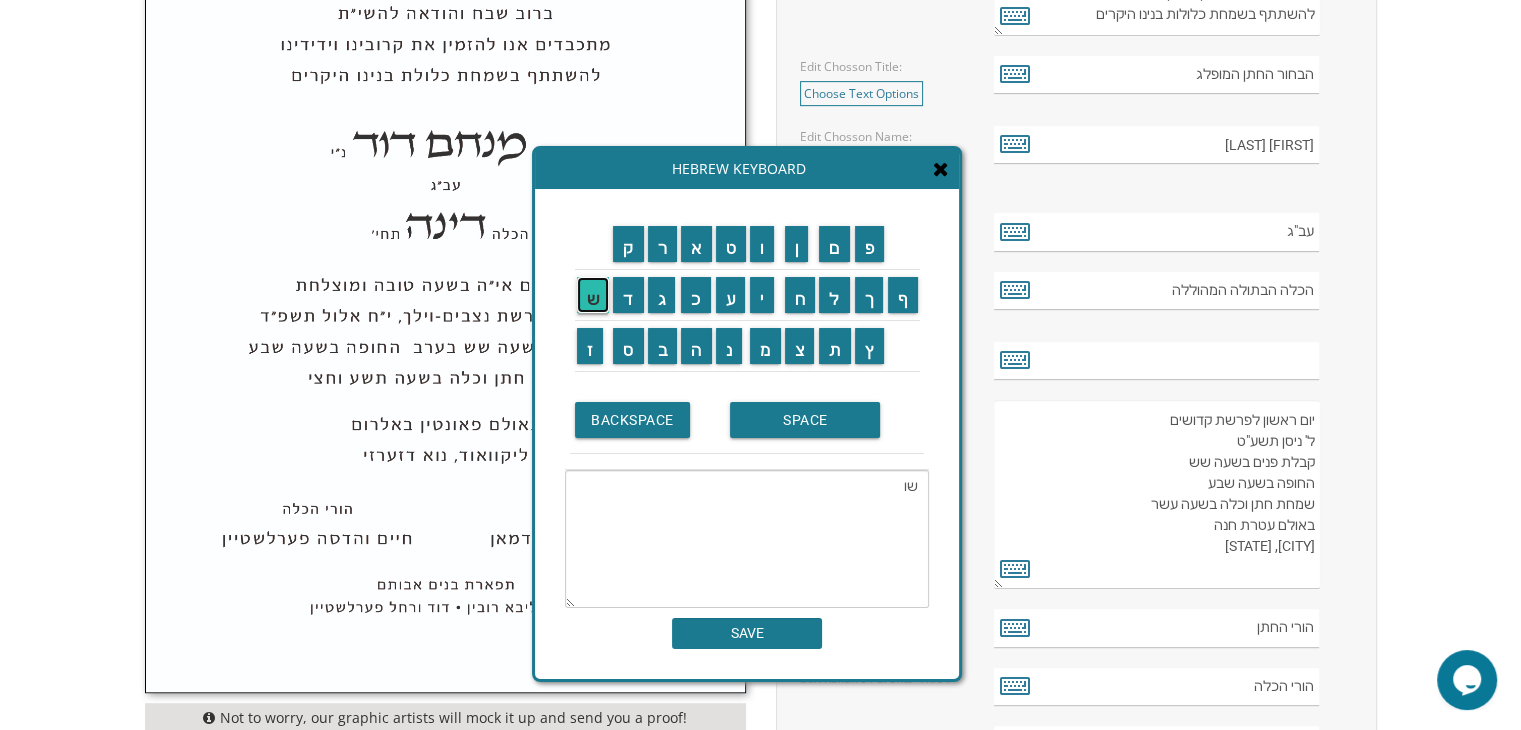 click on "ש" at bounding box center [593, 295] 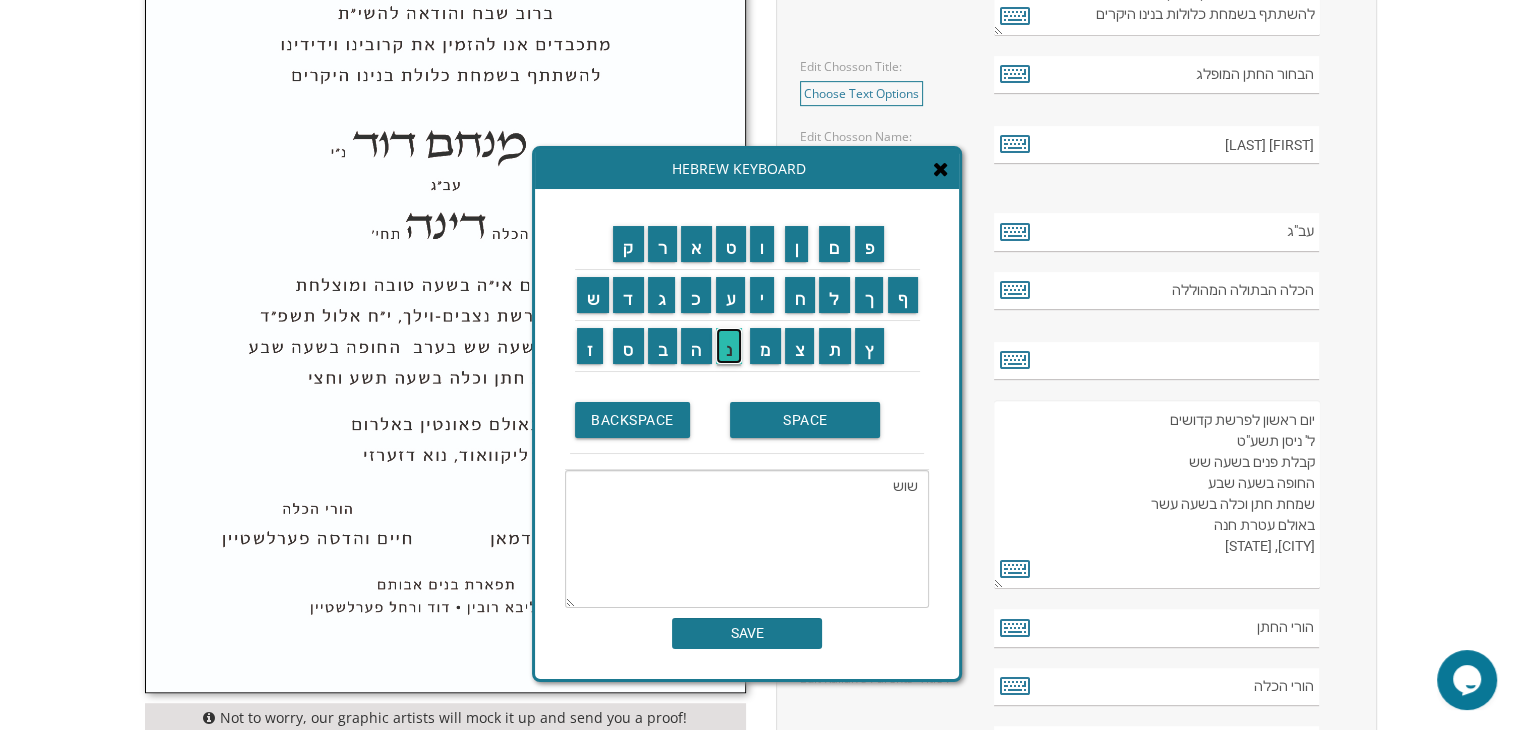 click on "נ" at bounding box center (729, 346) 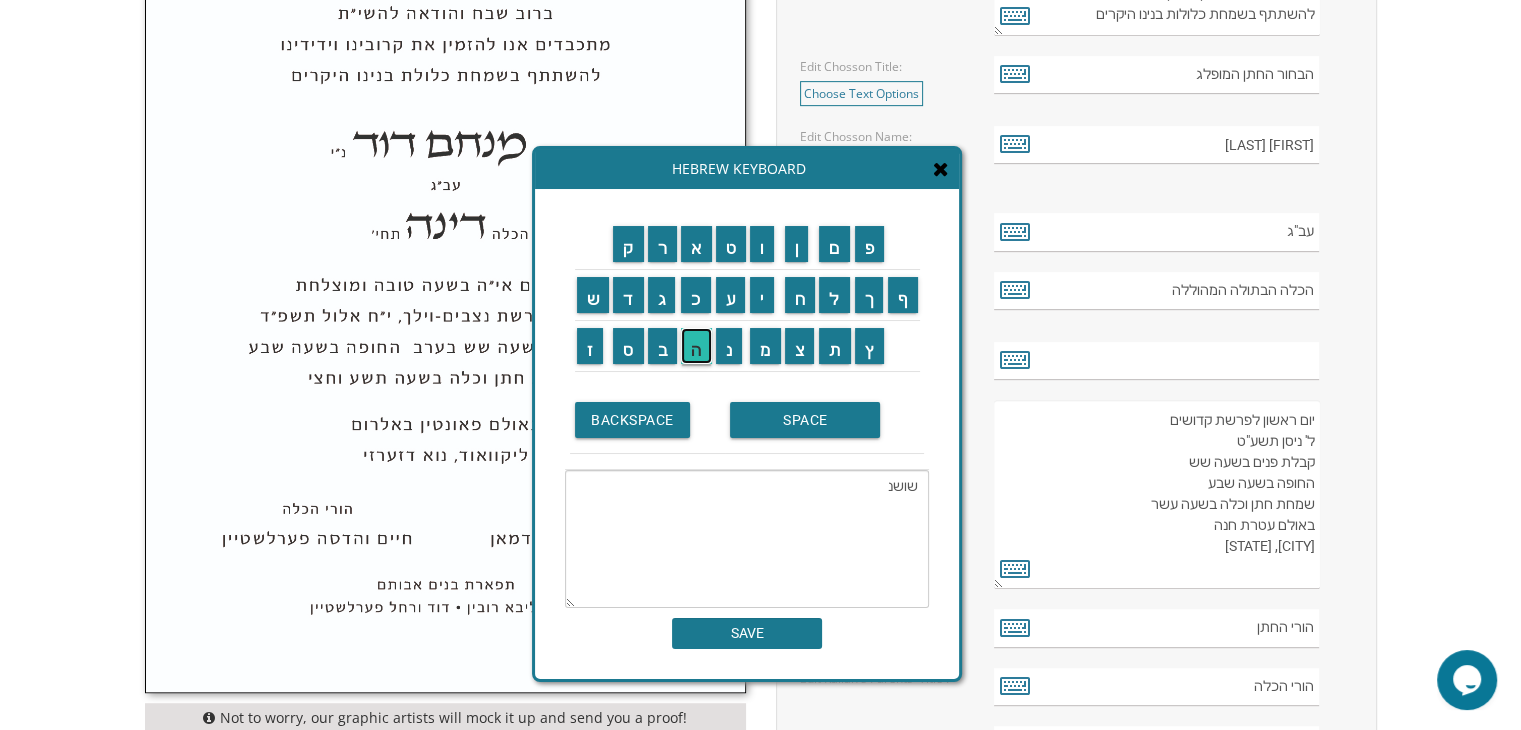 click on "ה" at bounding box center (696, 346) 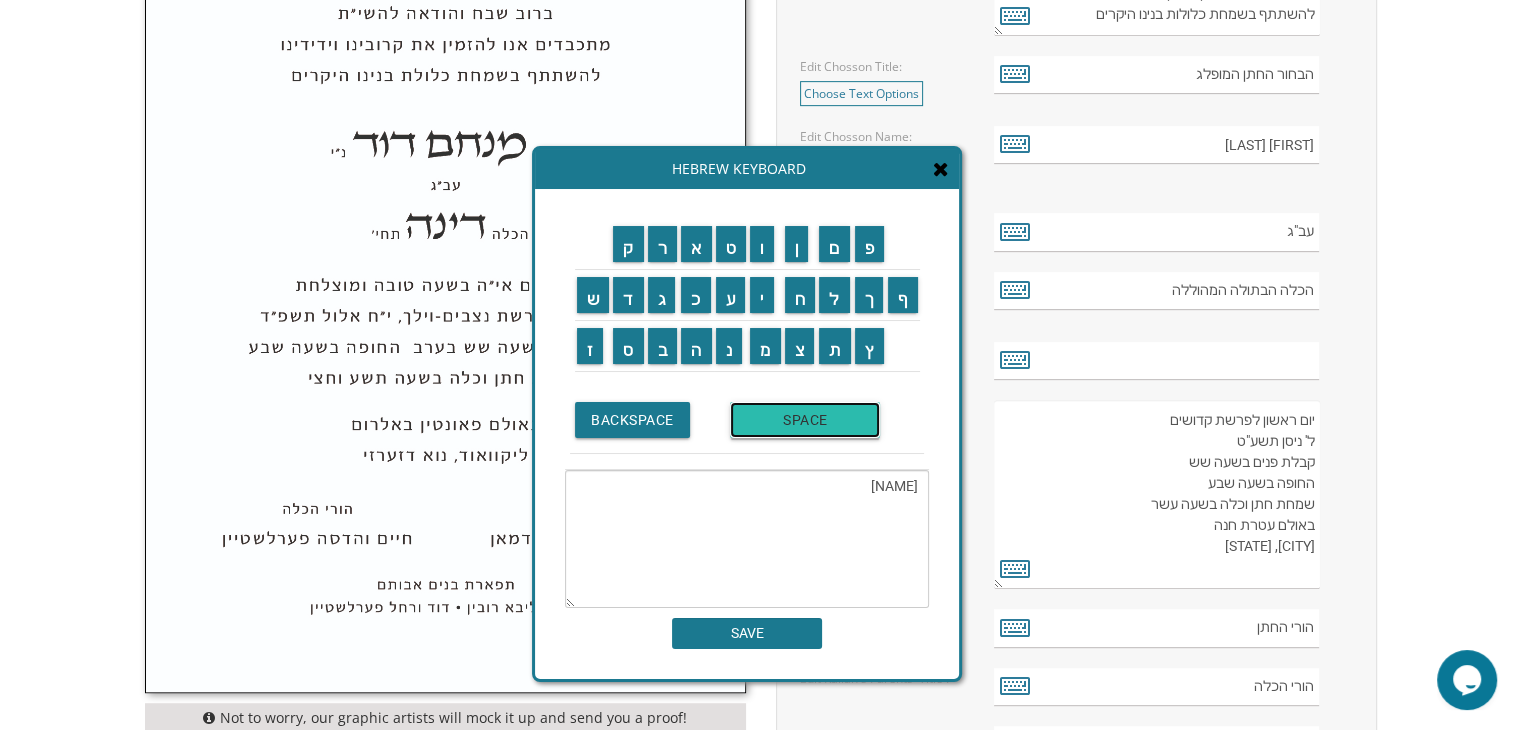 click on "SPACE" at bounding box center [805, 420] 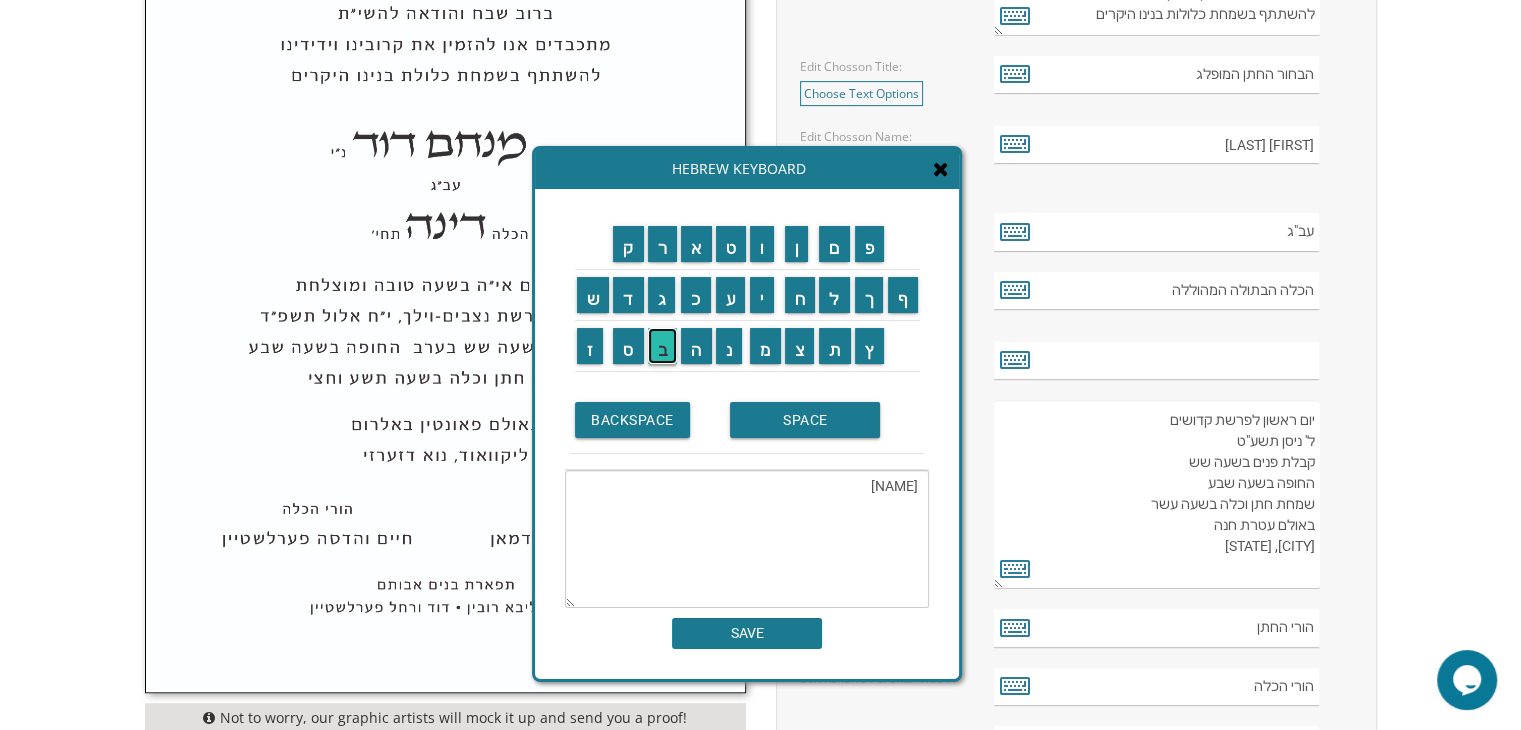click on "ב" at bounding box center [663, 346] 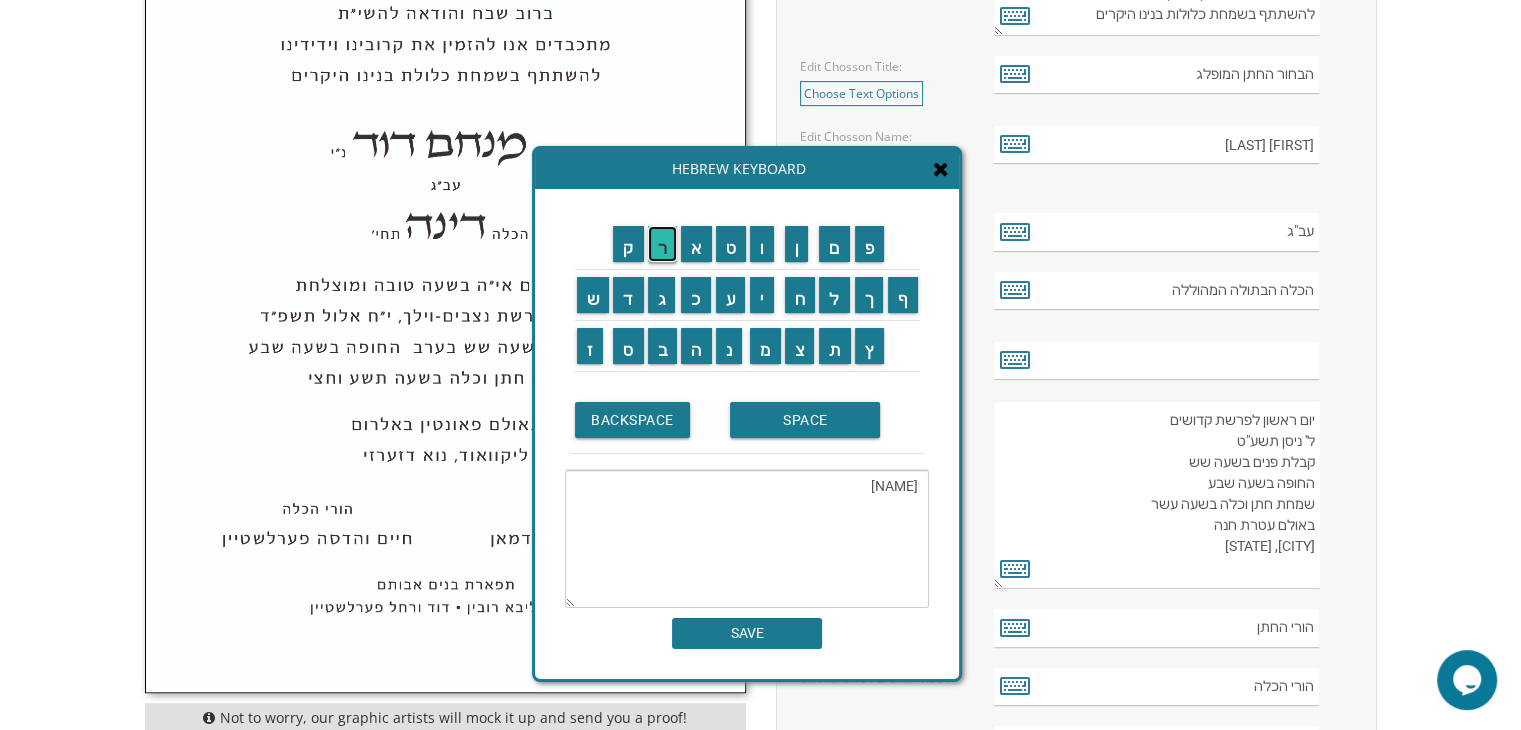 click on "ר" at bounding box center [663, 244] 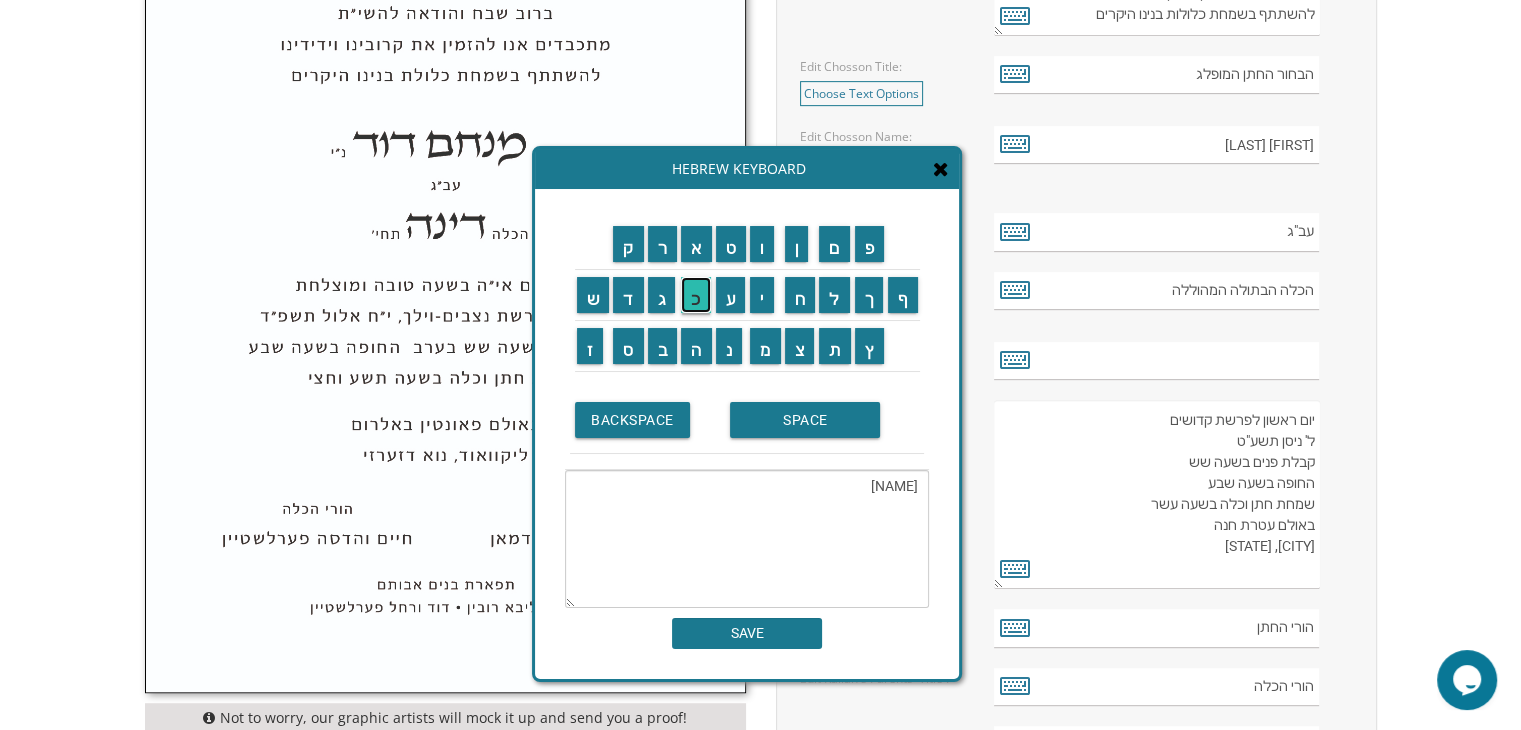 click on "כ" at bounding box center [696, 295] 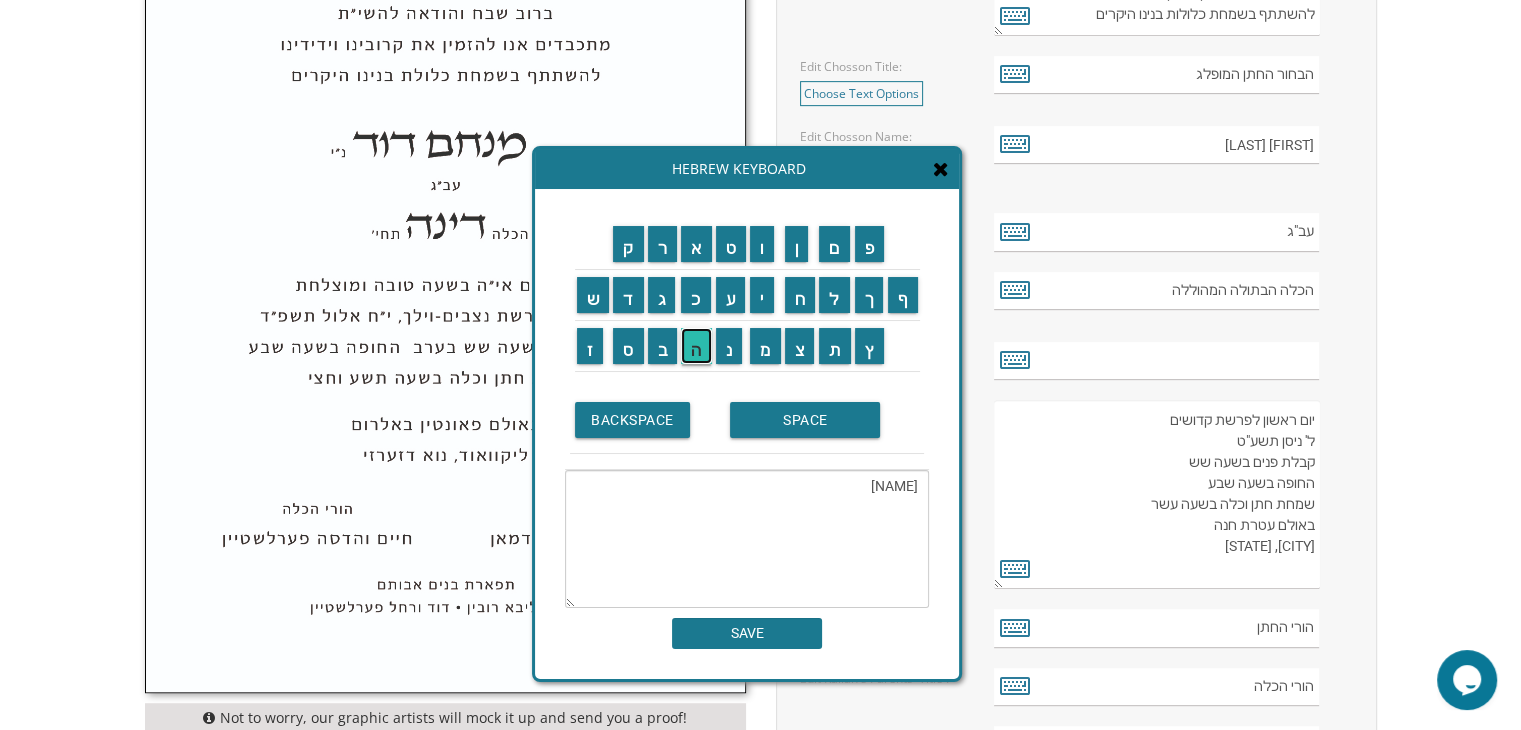 click on "ה" at bounding box center (696, 346) 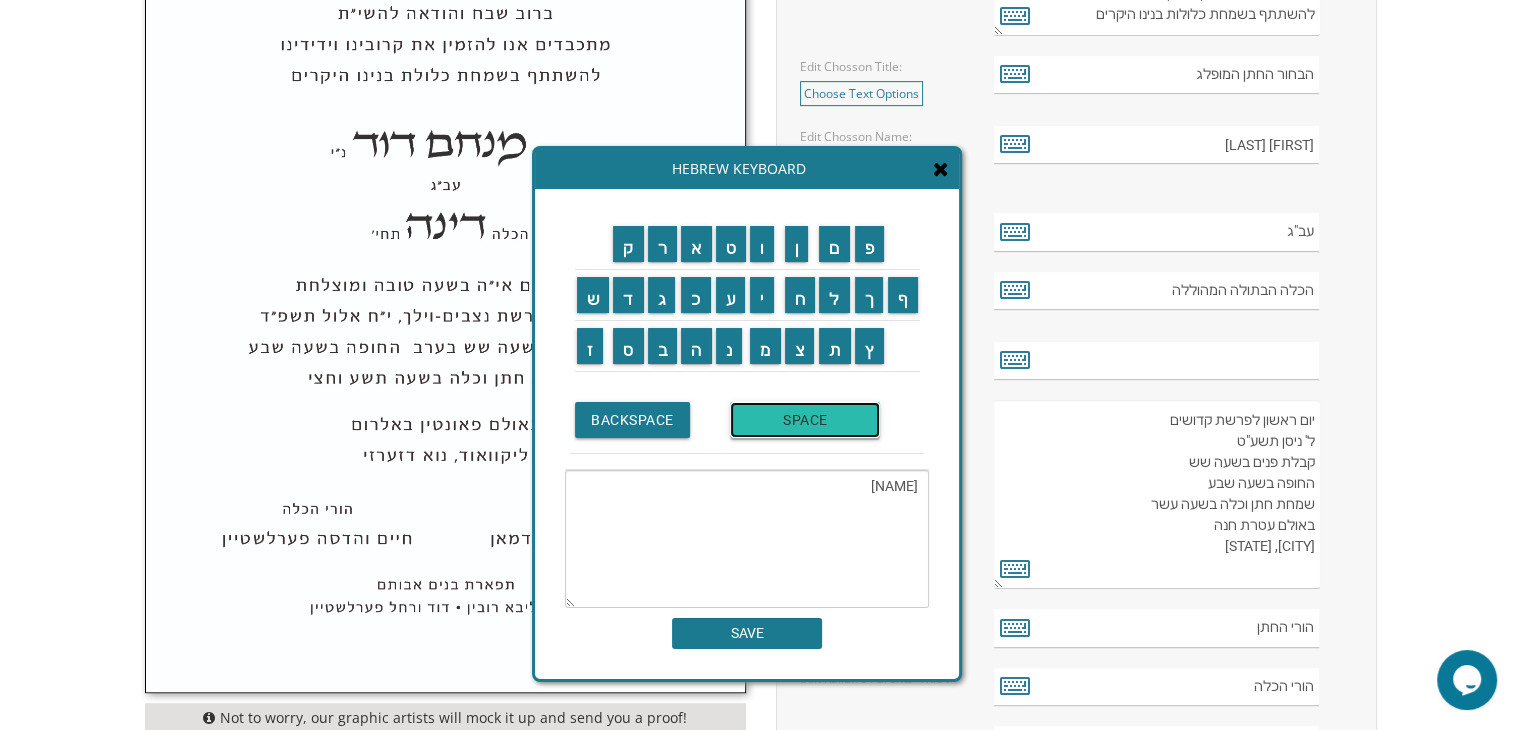 click on "SPACE" at bounding box center (805, 420) 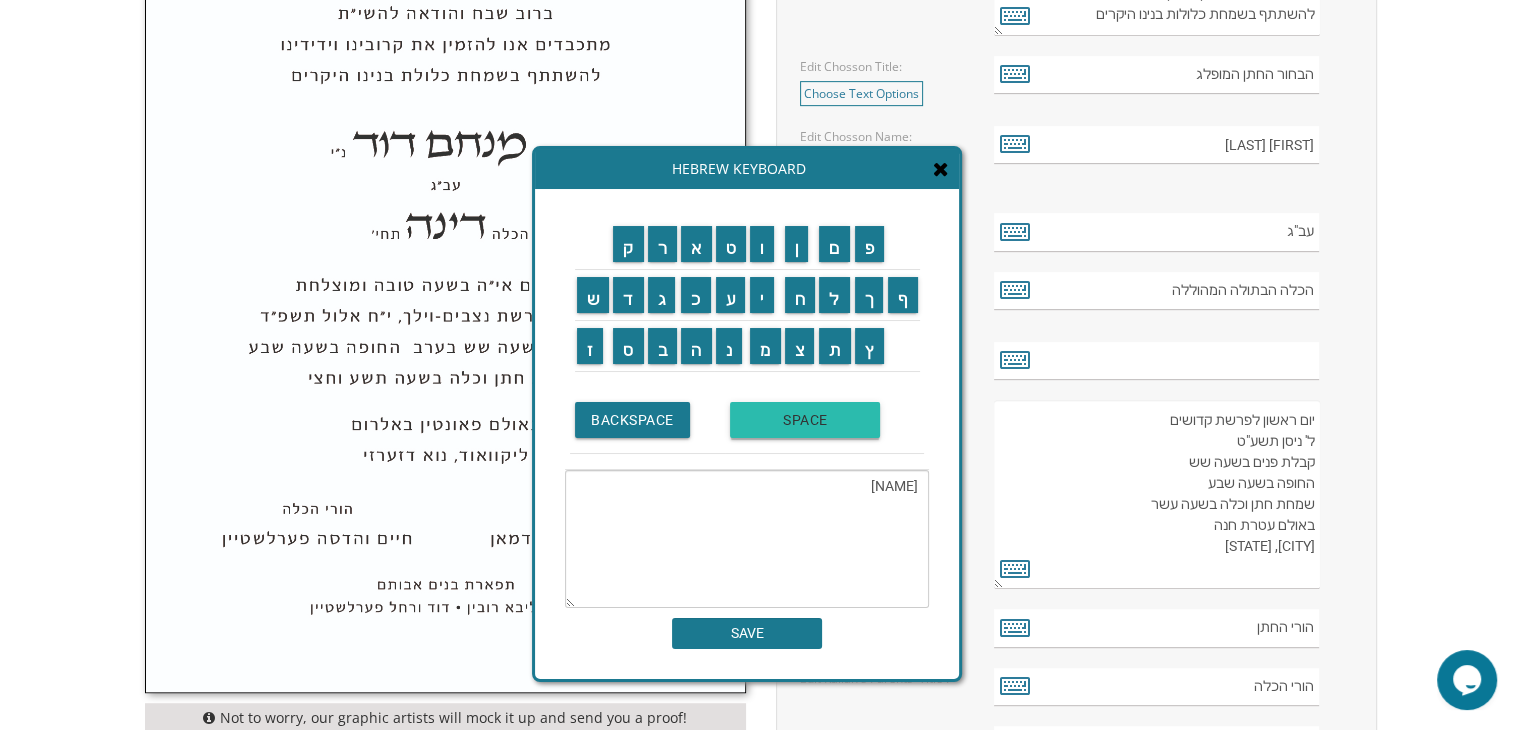 type on "[NAME]" 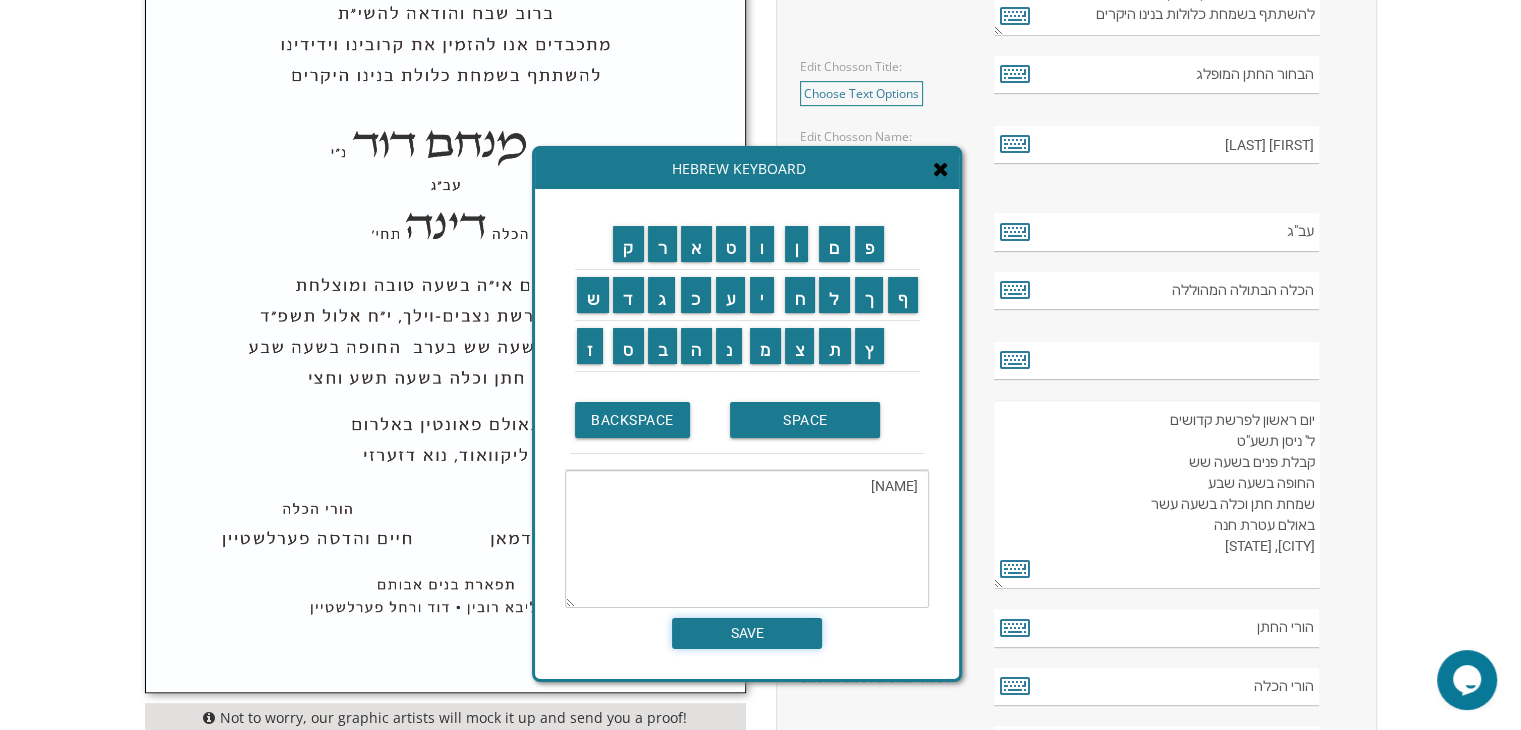 click on "SAVE" at bounding box center [747, 633] 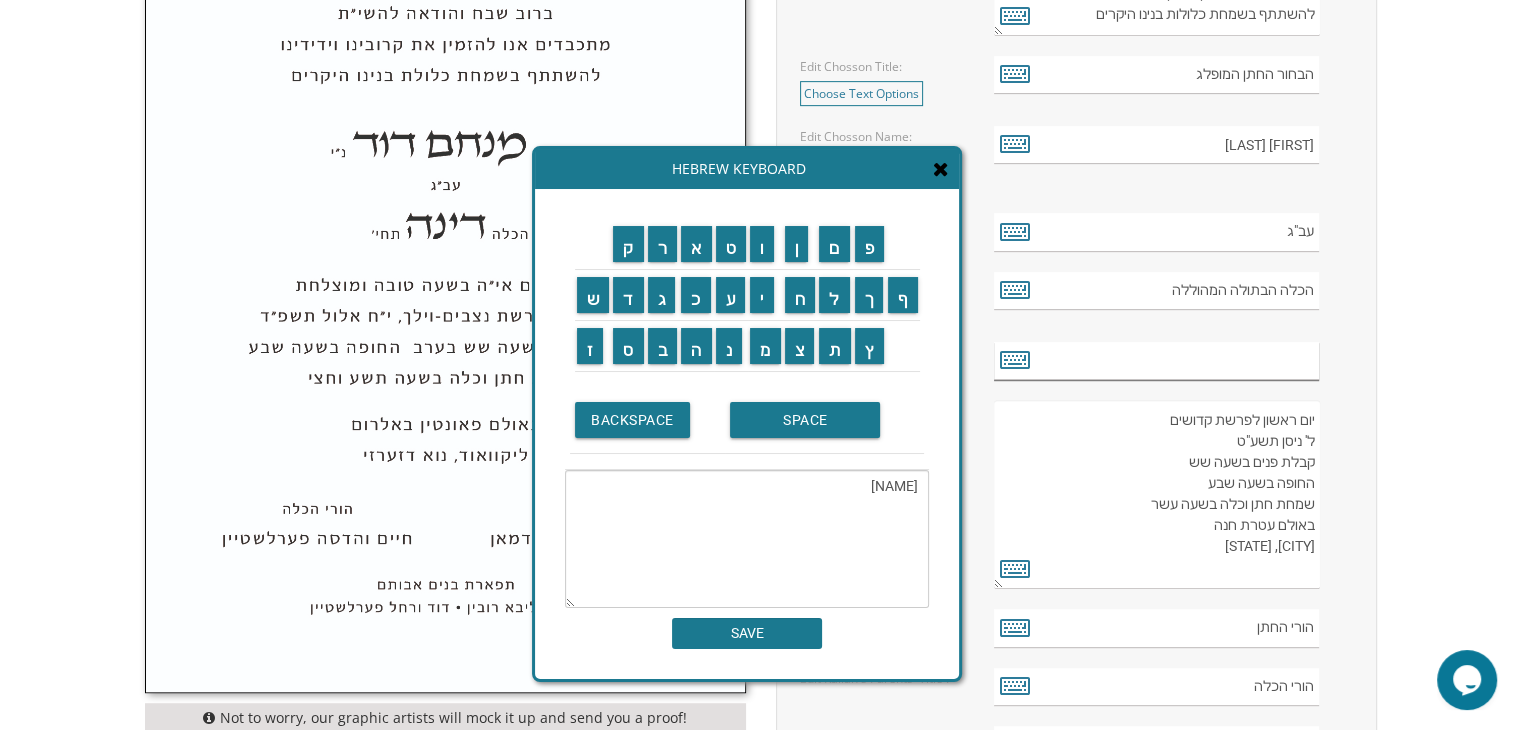 type on "[NAME]" 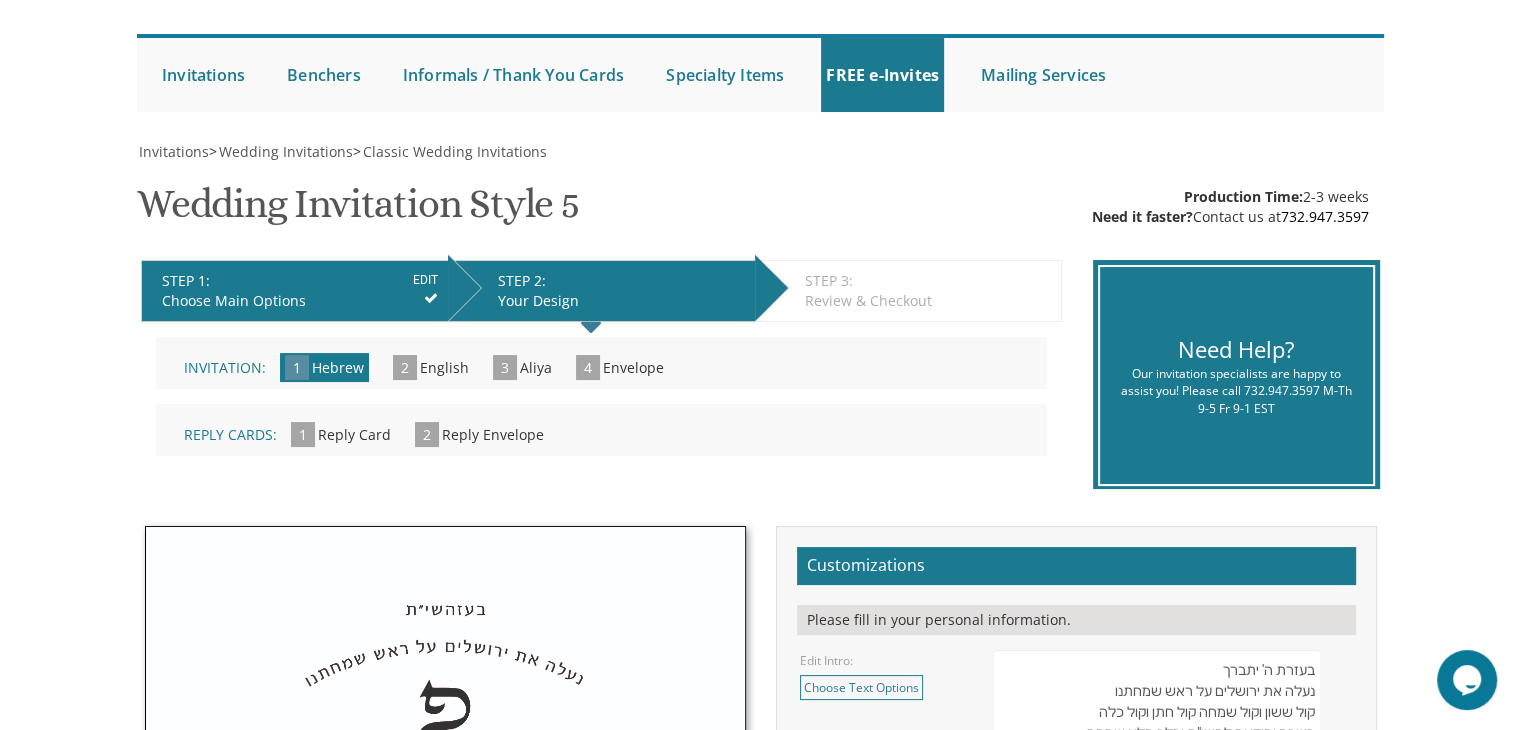 scroll, scrollTop: 0, scrollLeft: 0, axis: both 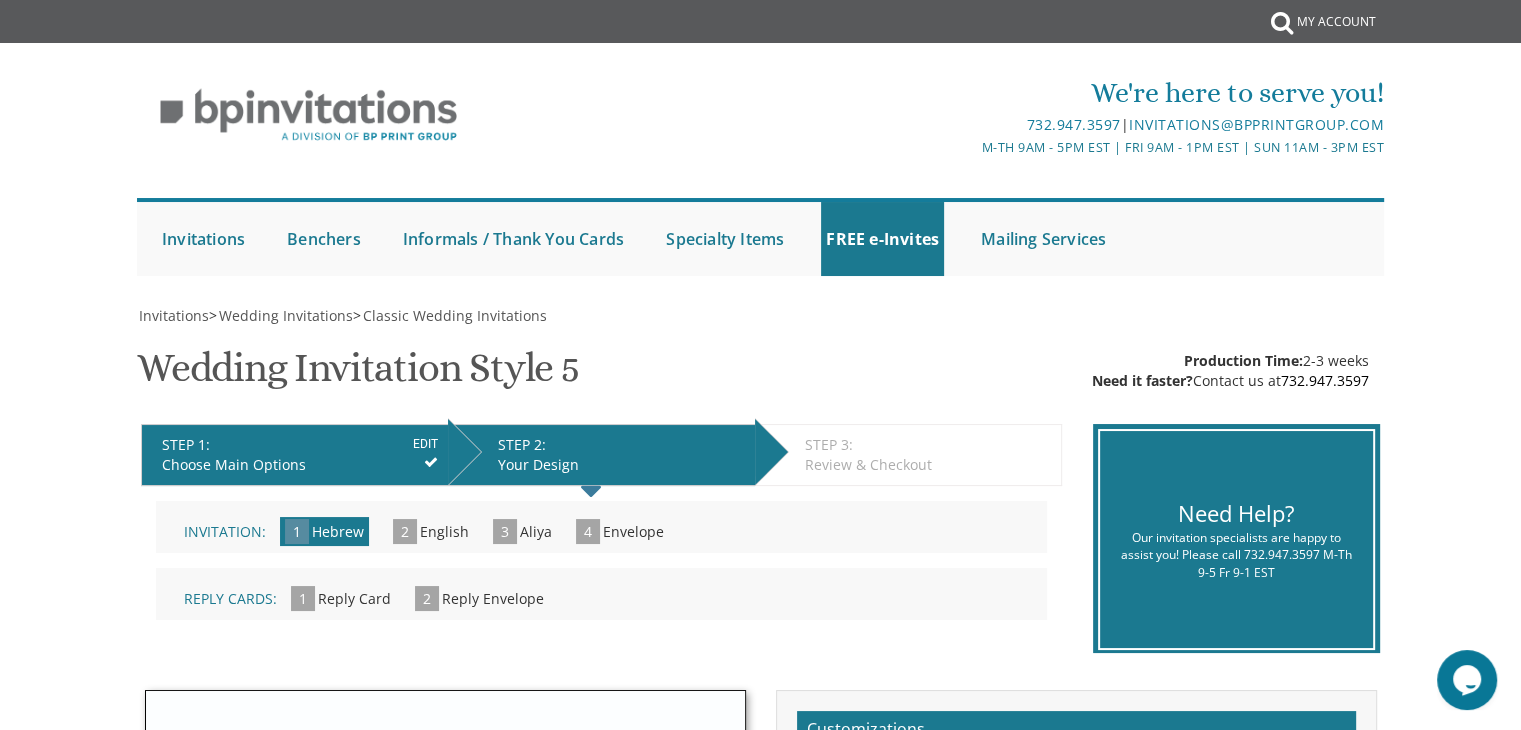 click on "Hebrew" at bounding box center [338, 531] 